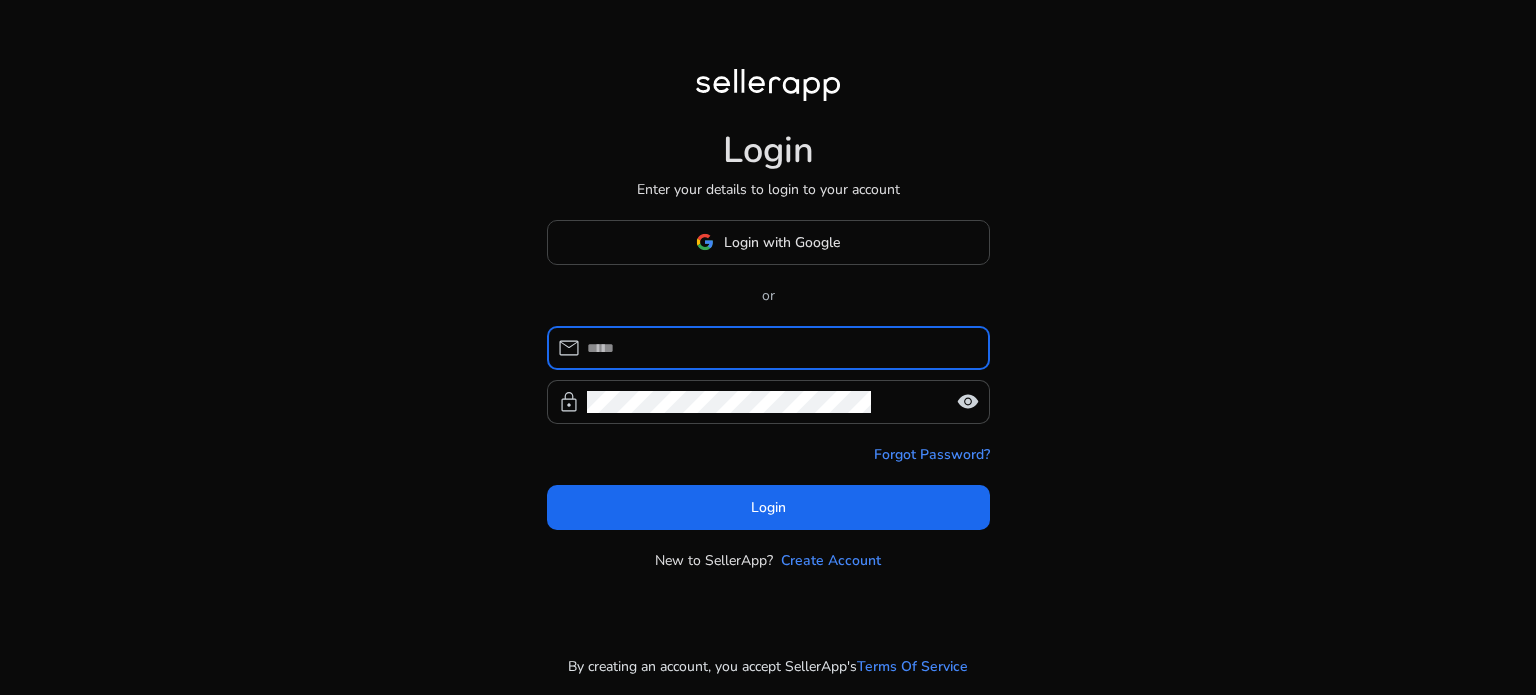 scroll, scrollTop: 0, scrollLeft: 0, axis: both 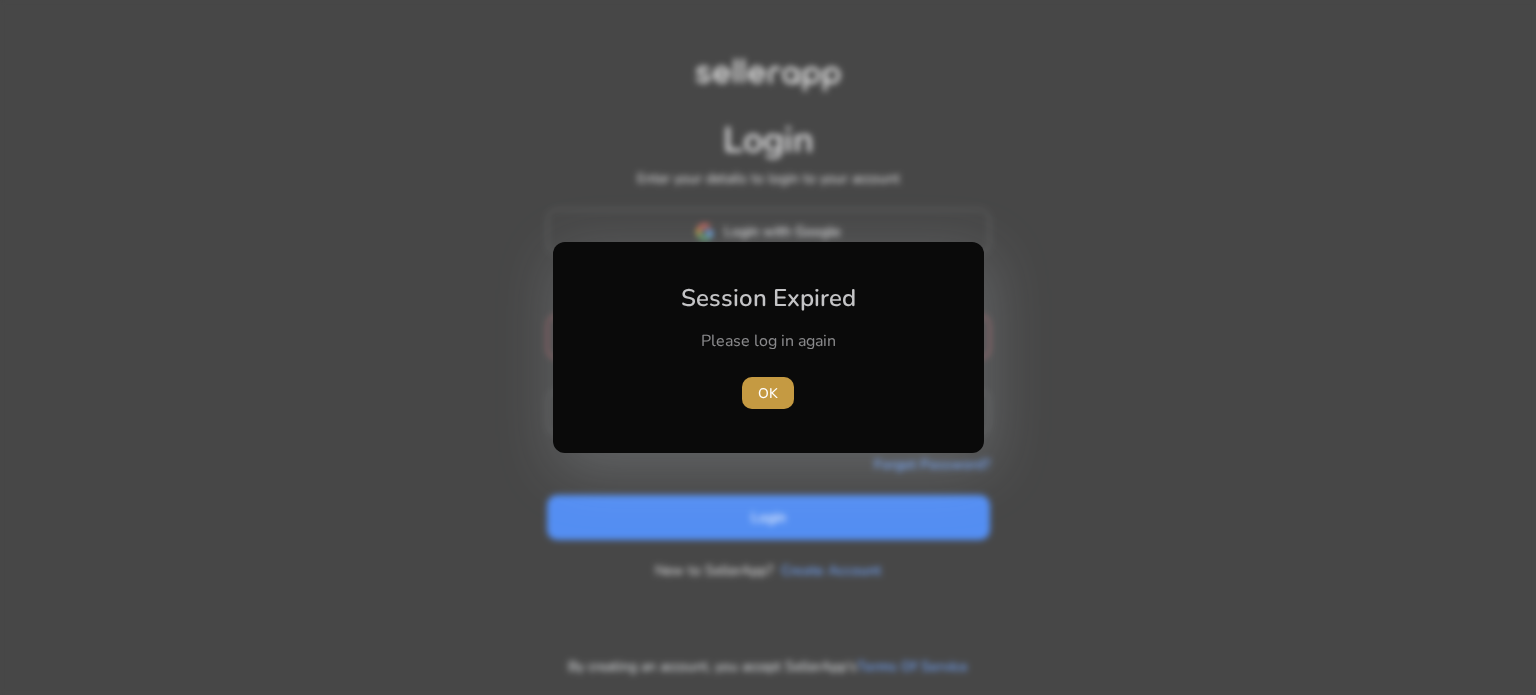 click on "OK" at bounding box center [768, 393] 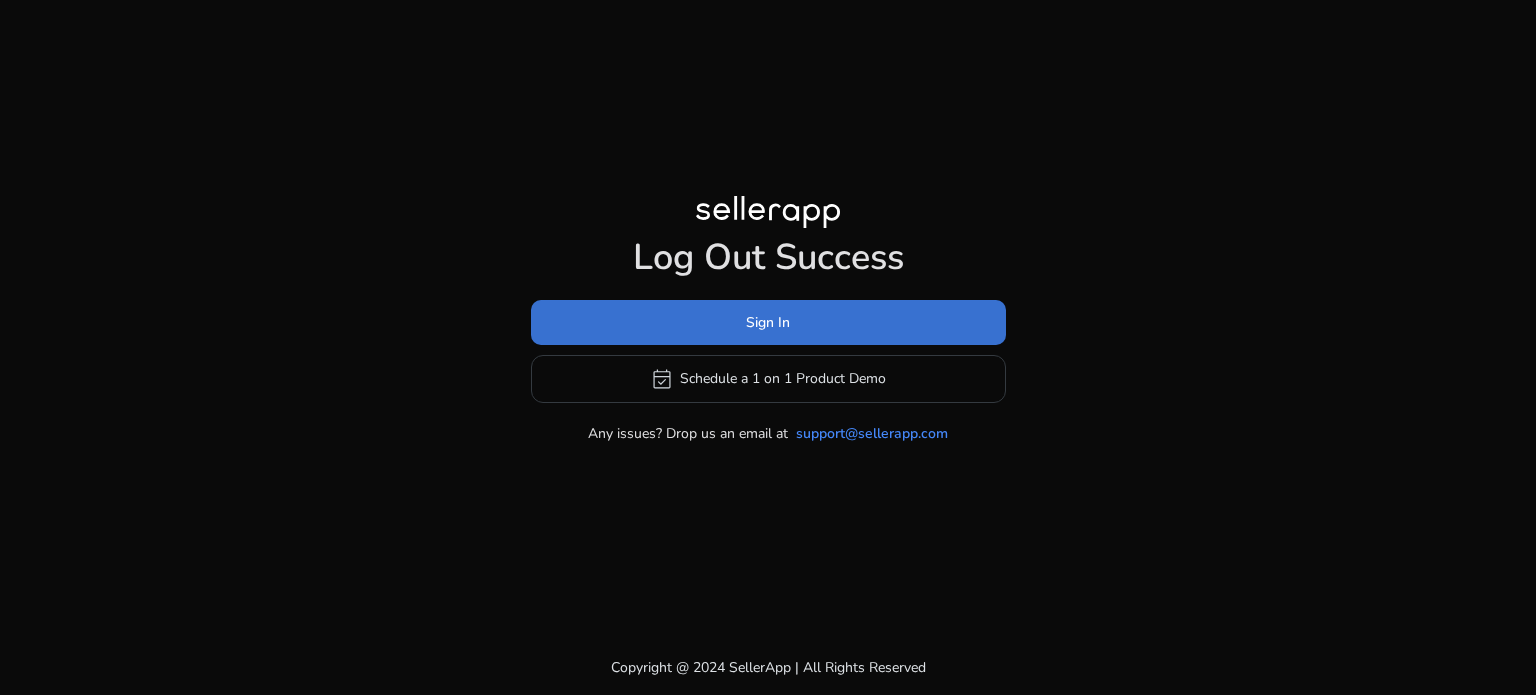 click 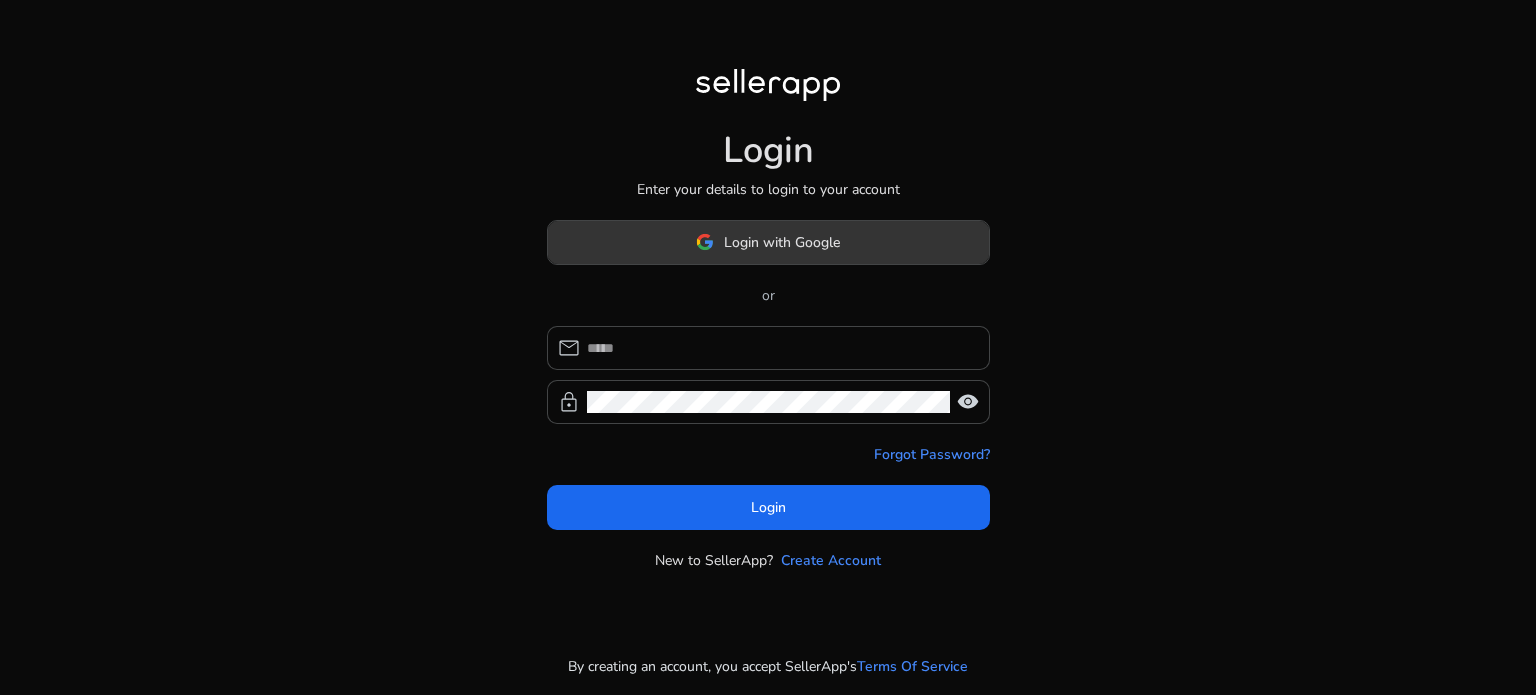 click 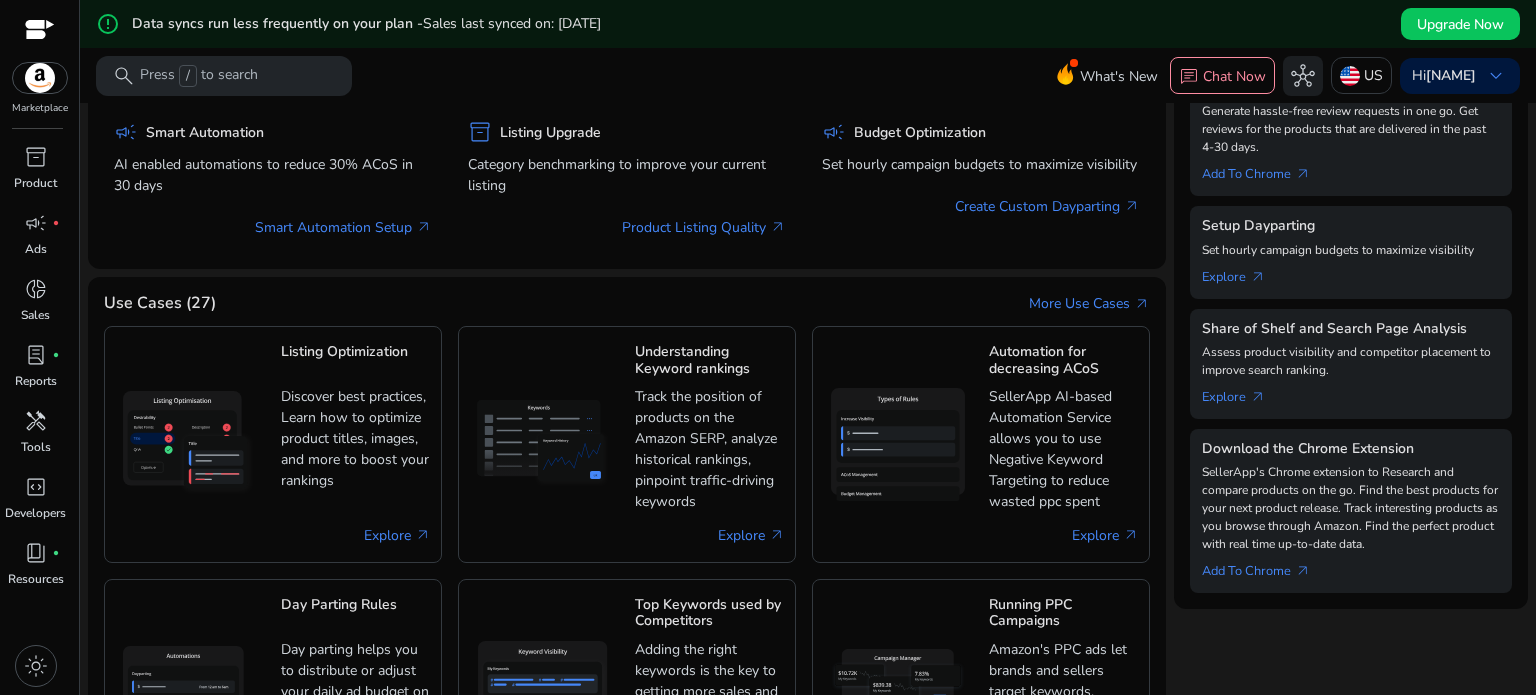 scroll, scrollTop: 887, scrollLeft: 0, axis: vertical 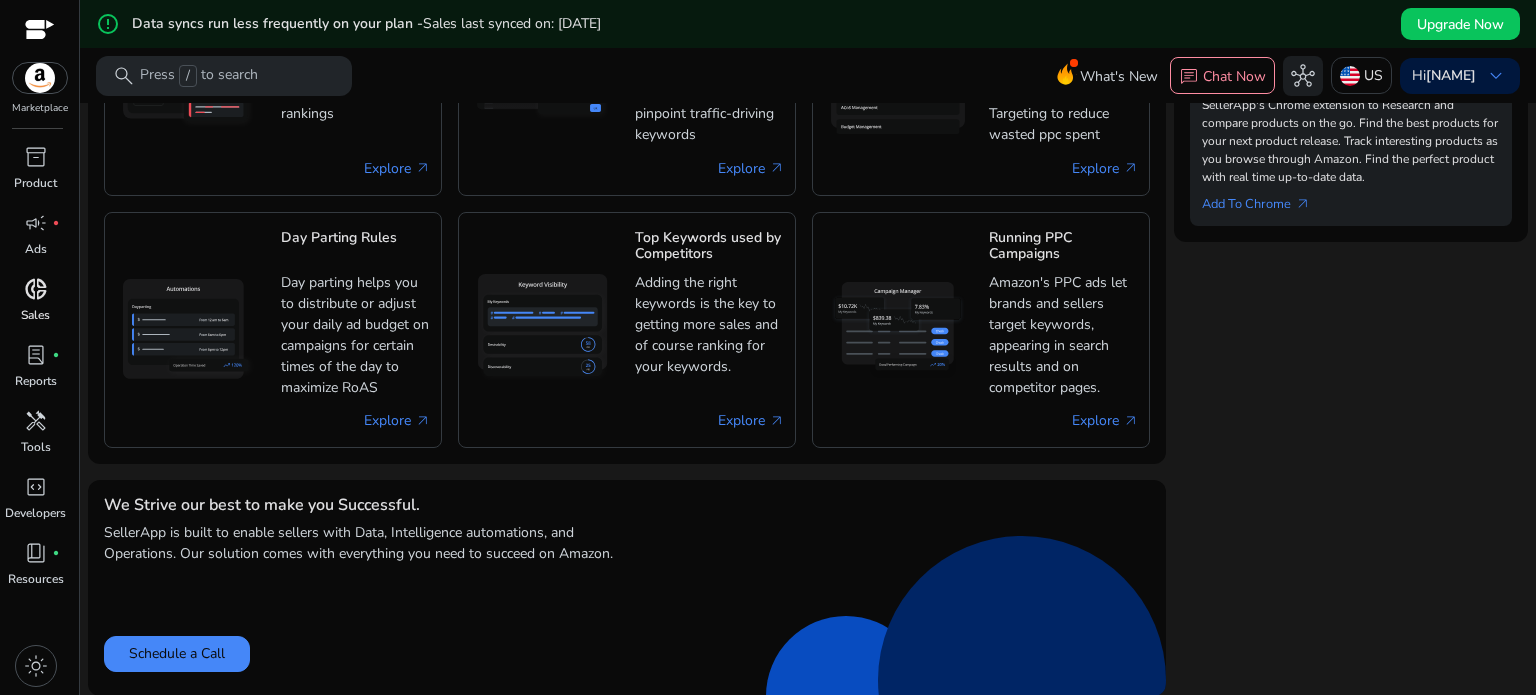 click on "donut_small" at bounding box center (36, 289) 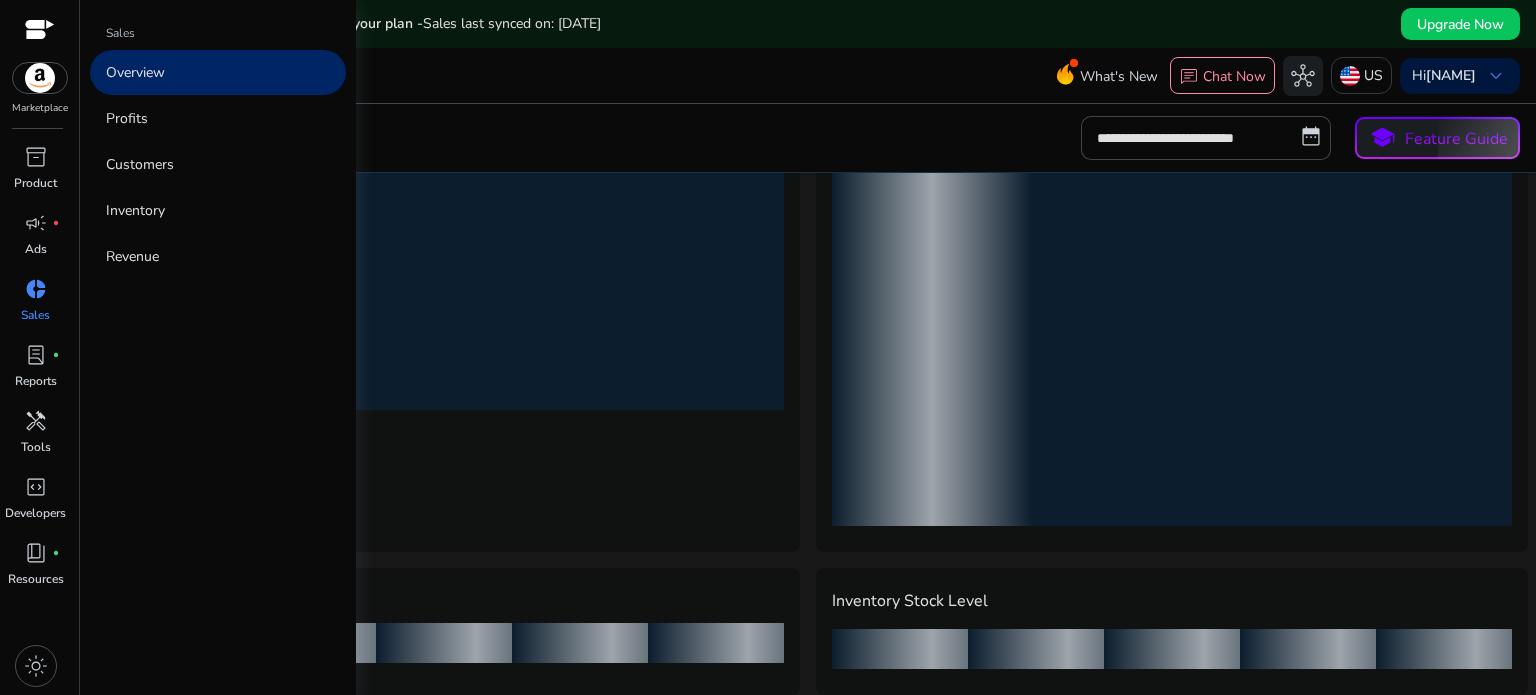 scroll, scrollTop: 0, scrollLeft: 0, axis: both 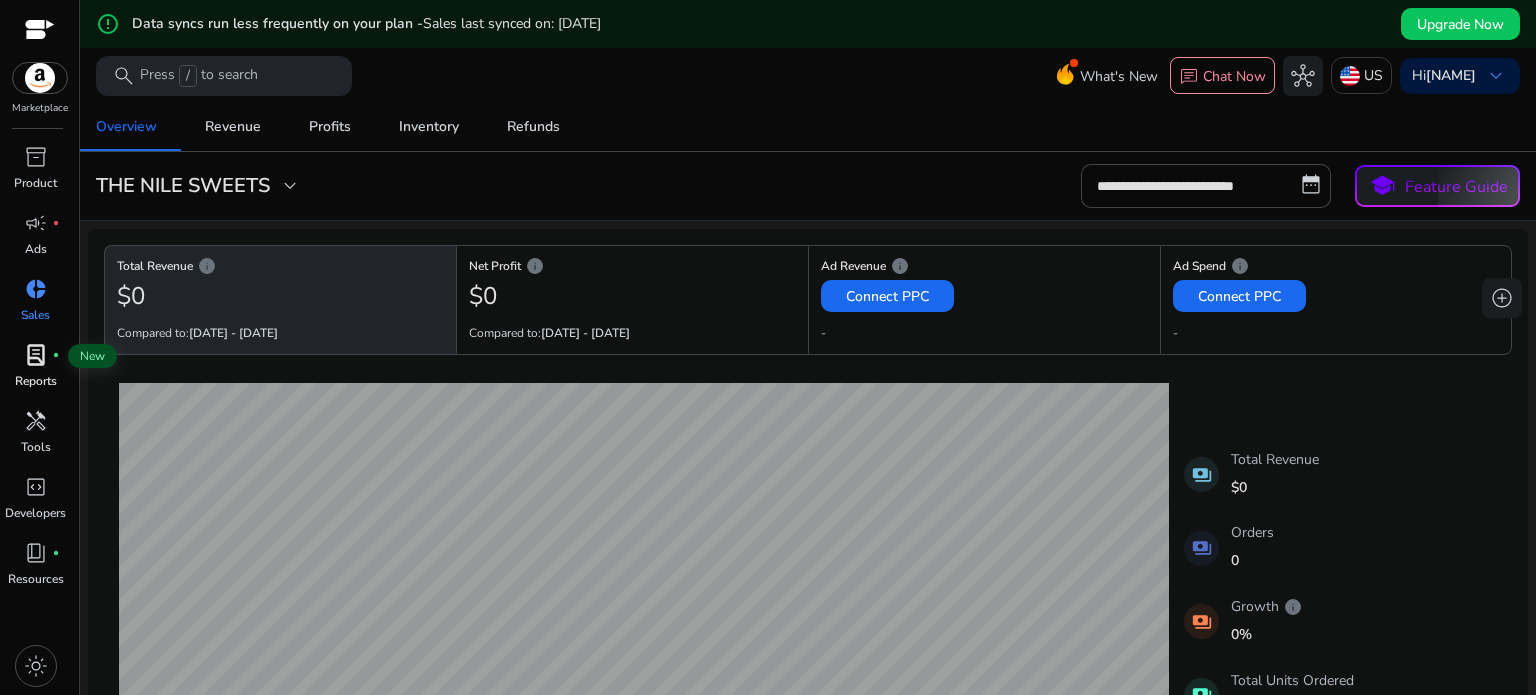 click on "lab_profile" at bounding box center (36, 355) 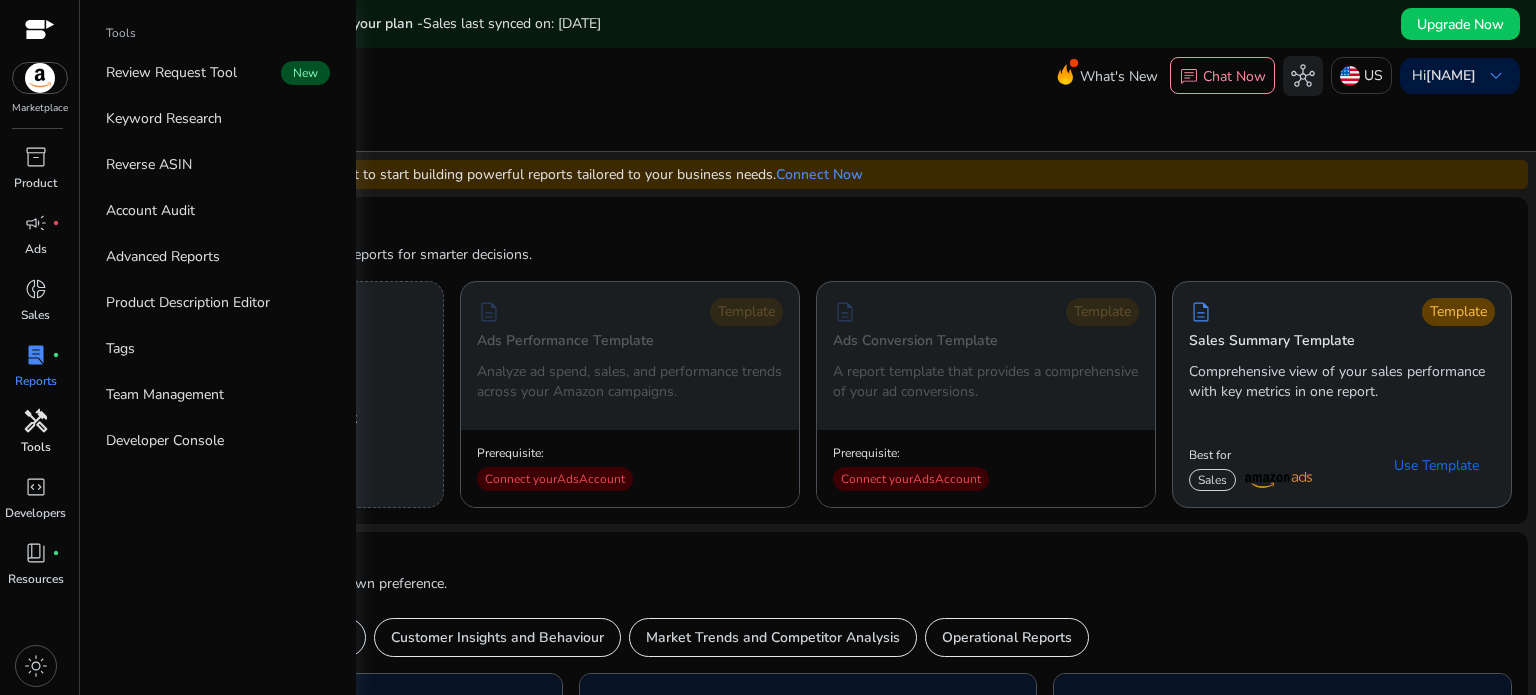 click on "handyman" at bounding box center (36, 421) 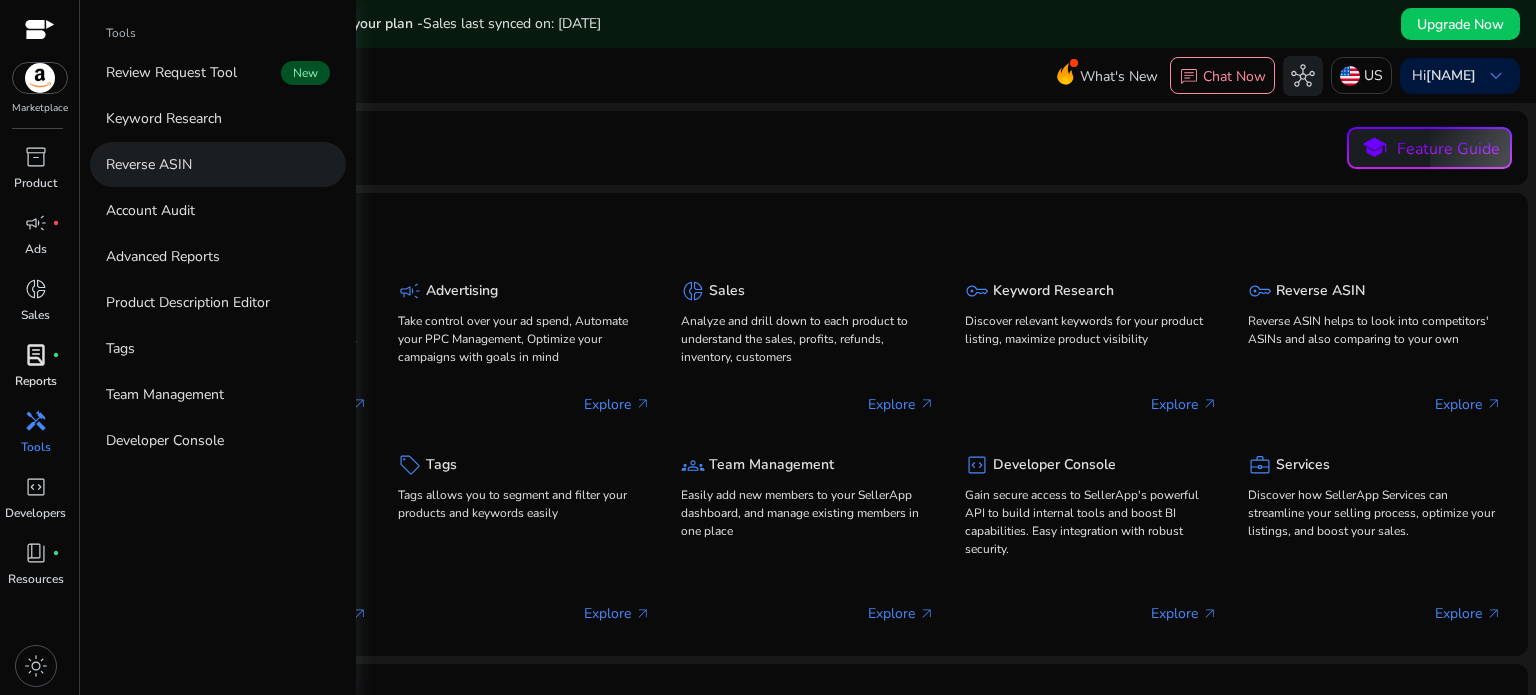 click on "Reverse ASIN" at bounding box center (149, 164) 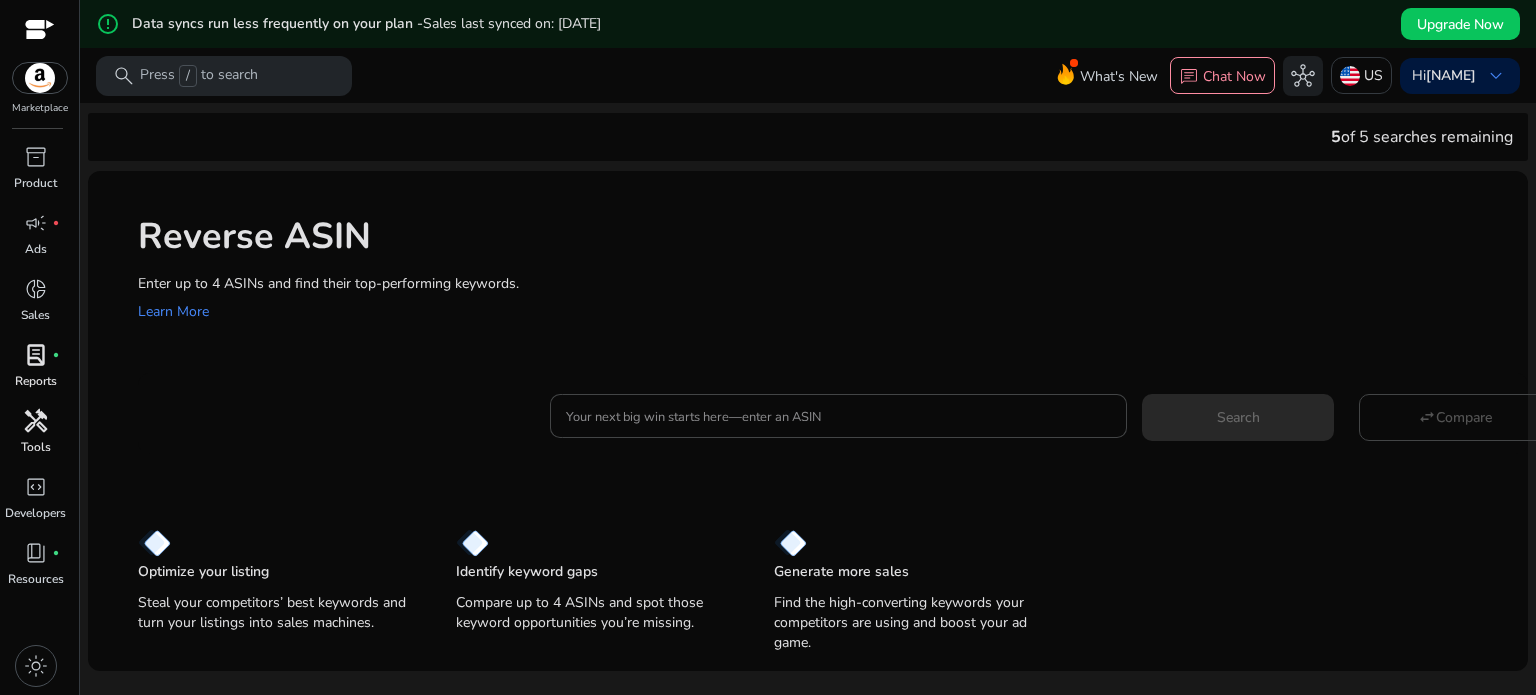 scroll, scrollTop: 48, scrollLeft: 0, axis: vertical 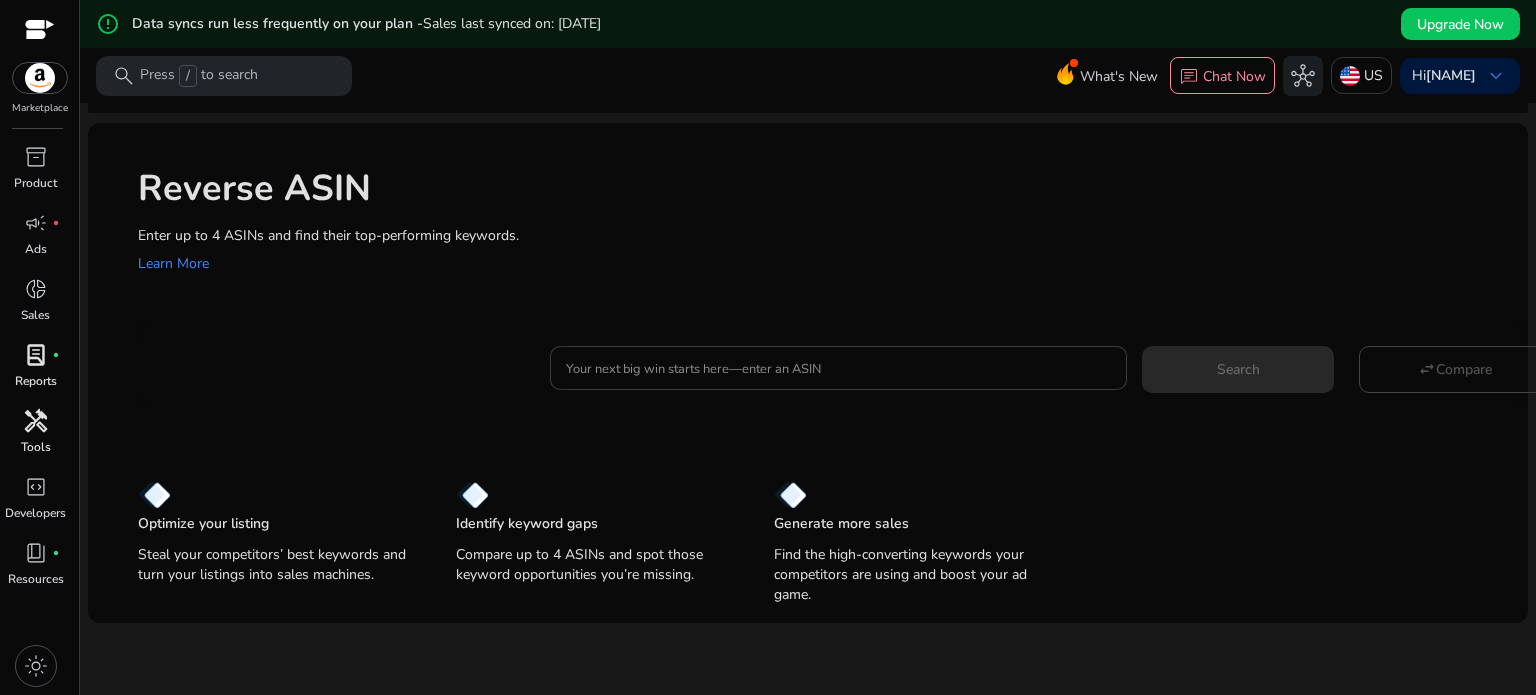 click on "Your next big win starts here—enter an ASIN" at bounding box center (838, 368) 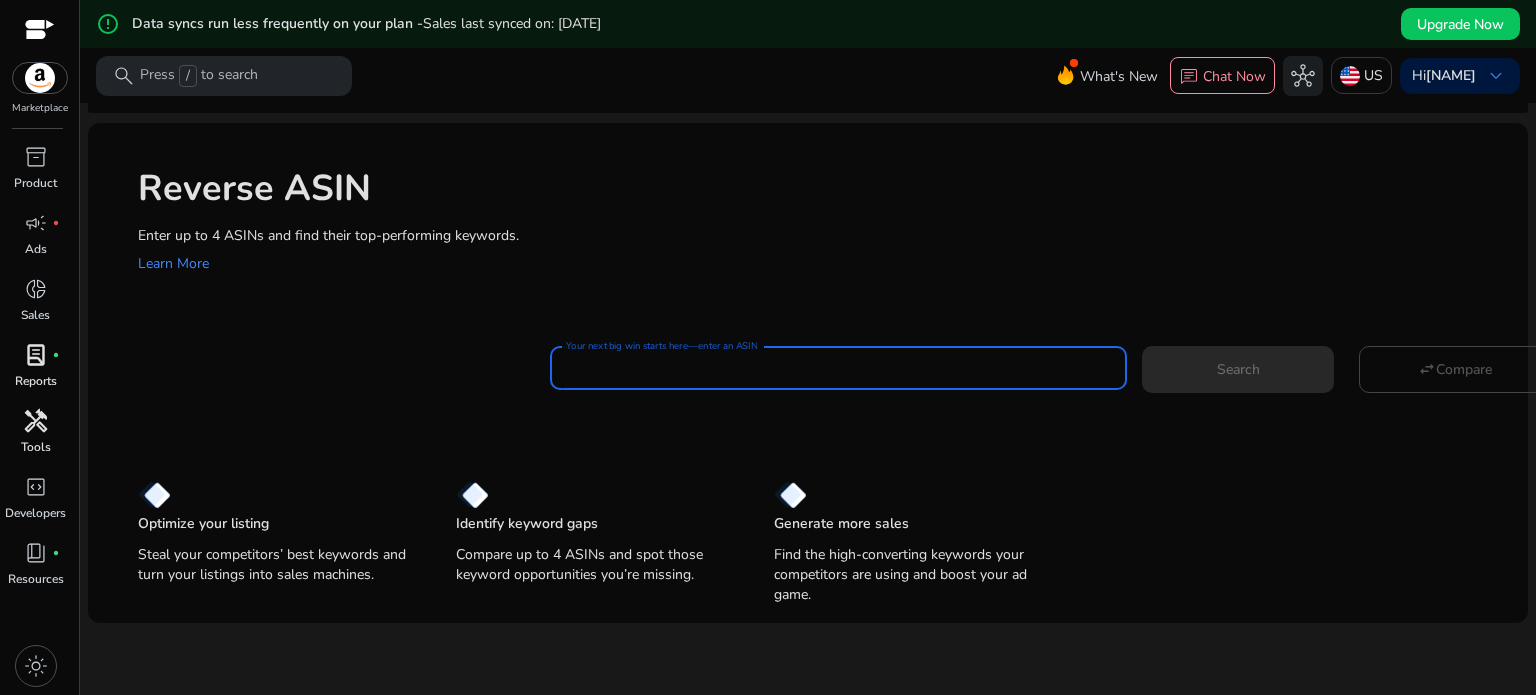 paste on "**********" 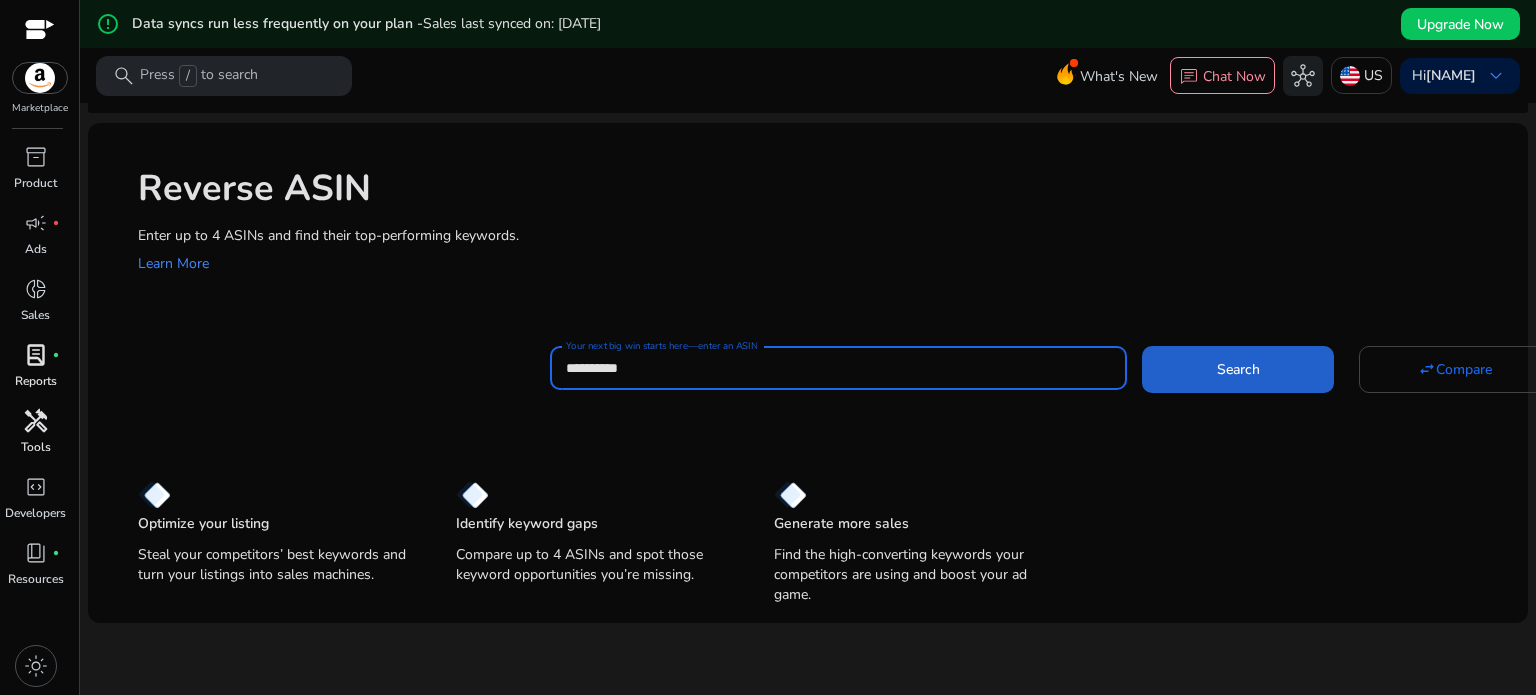 type on "**********" 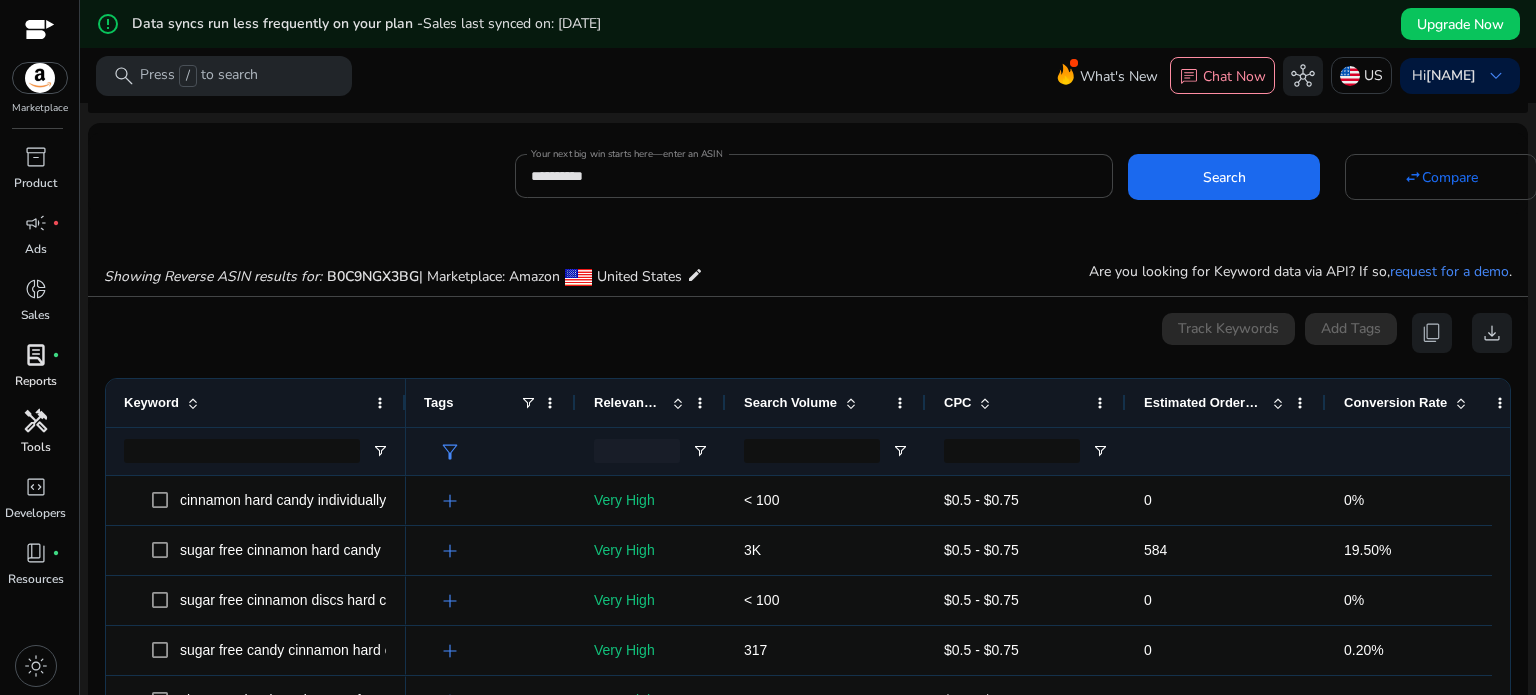 scroll, scrollTop: 262, scrollLeft: 0, axis: vertical 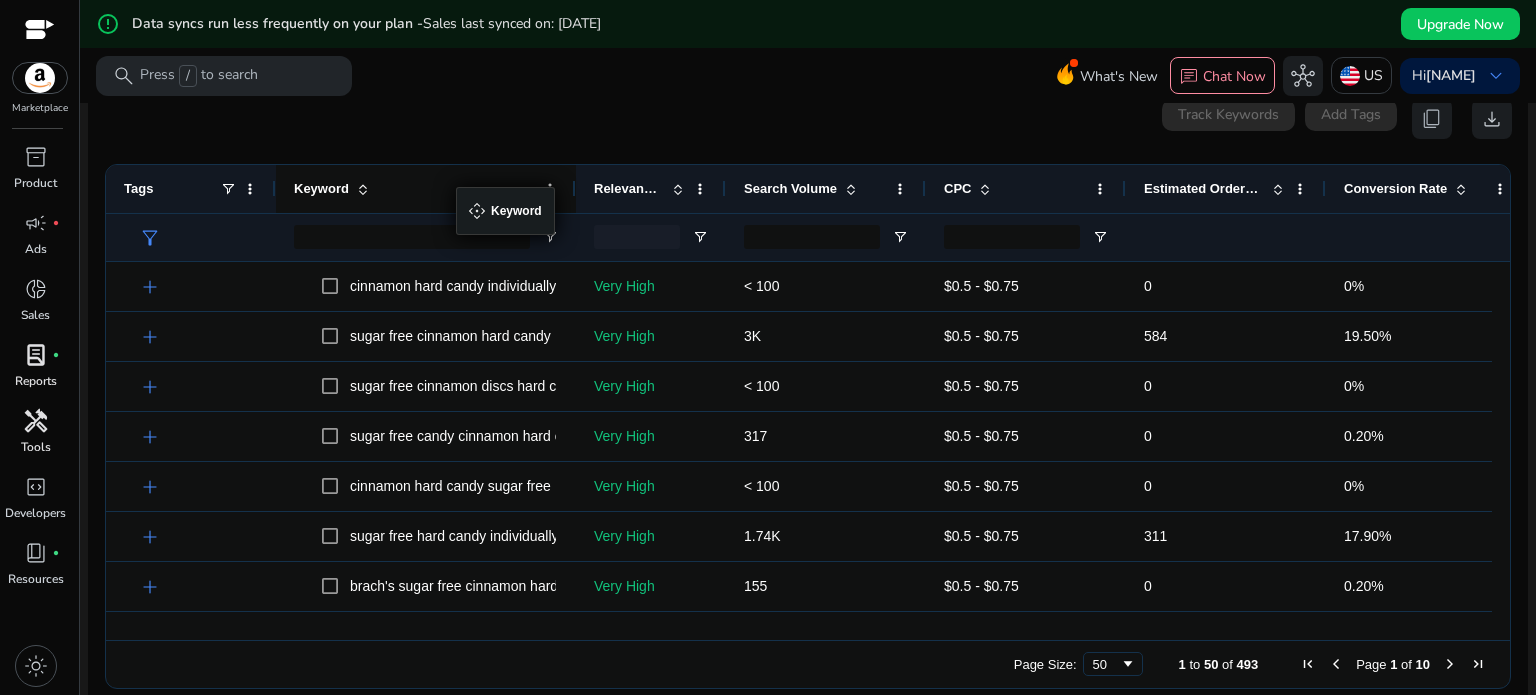 drag, startPoint x: 400, startPoint y: 191, endPoint x: 466, endPoint y: 199, distance: 66.48308 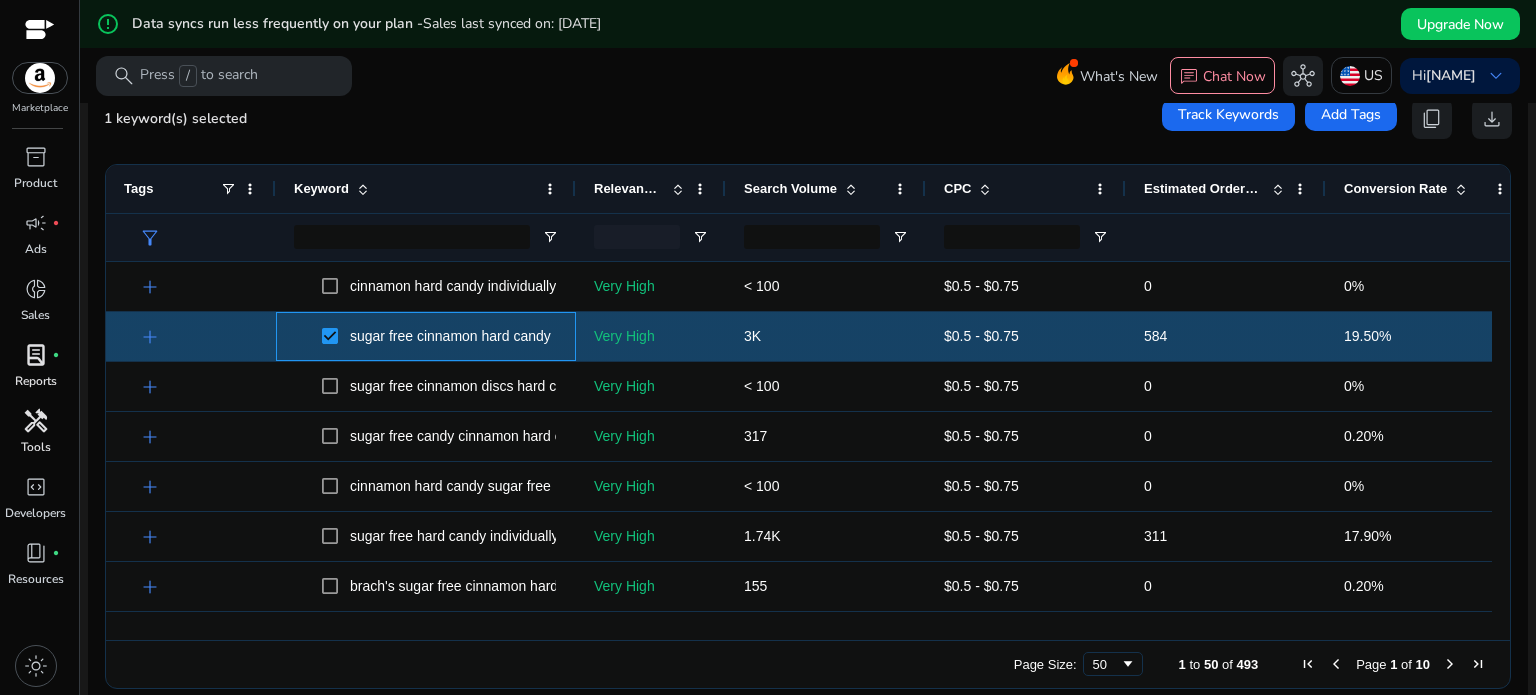 click on "sugar free cinnamon hard candy  .st0{fill:#2c8af8}" 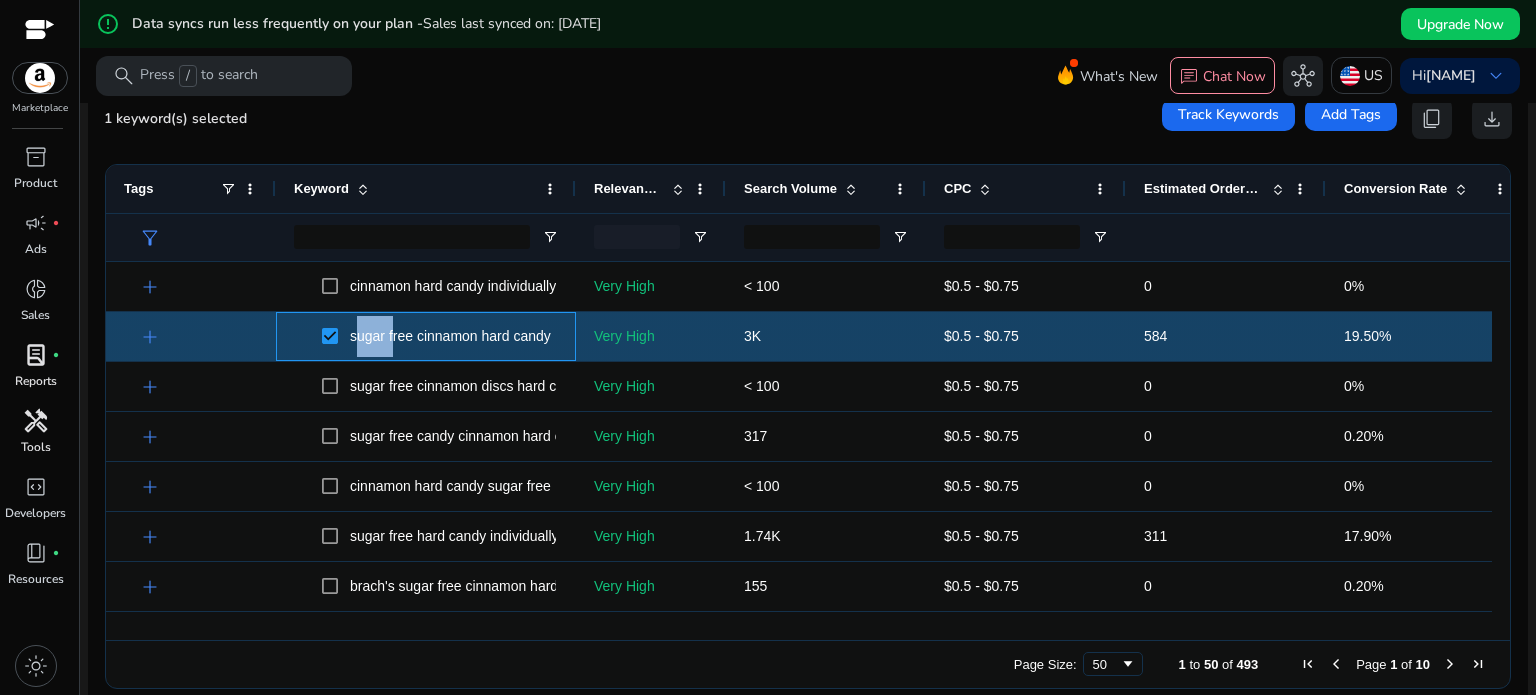 click on "sugar free cinnamon hard candy  .st0{fill:#2c8af8}" 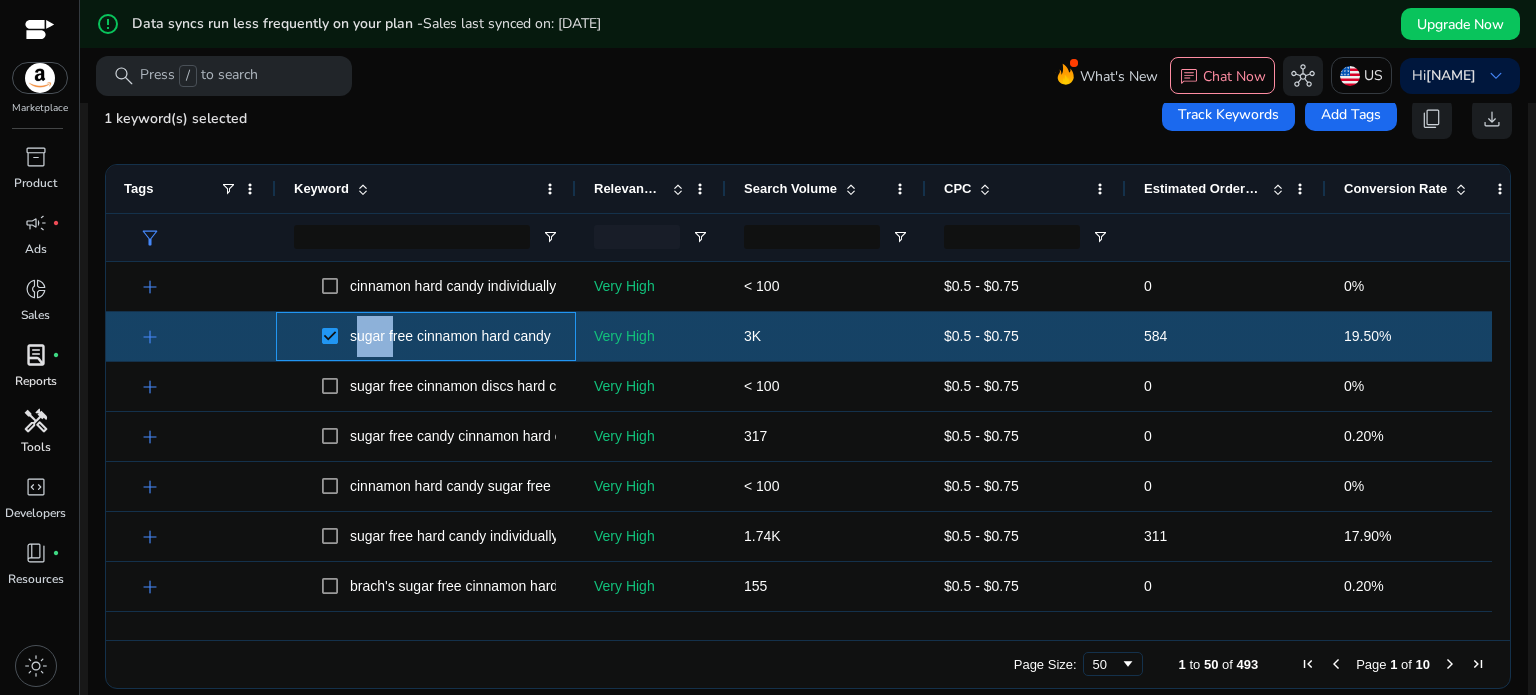 click on "sugar free cinnamon hard candy  .st0{fill:#2c8af8}" 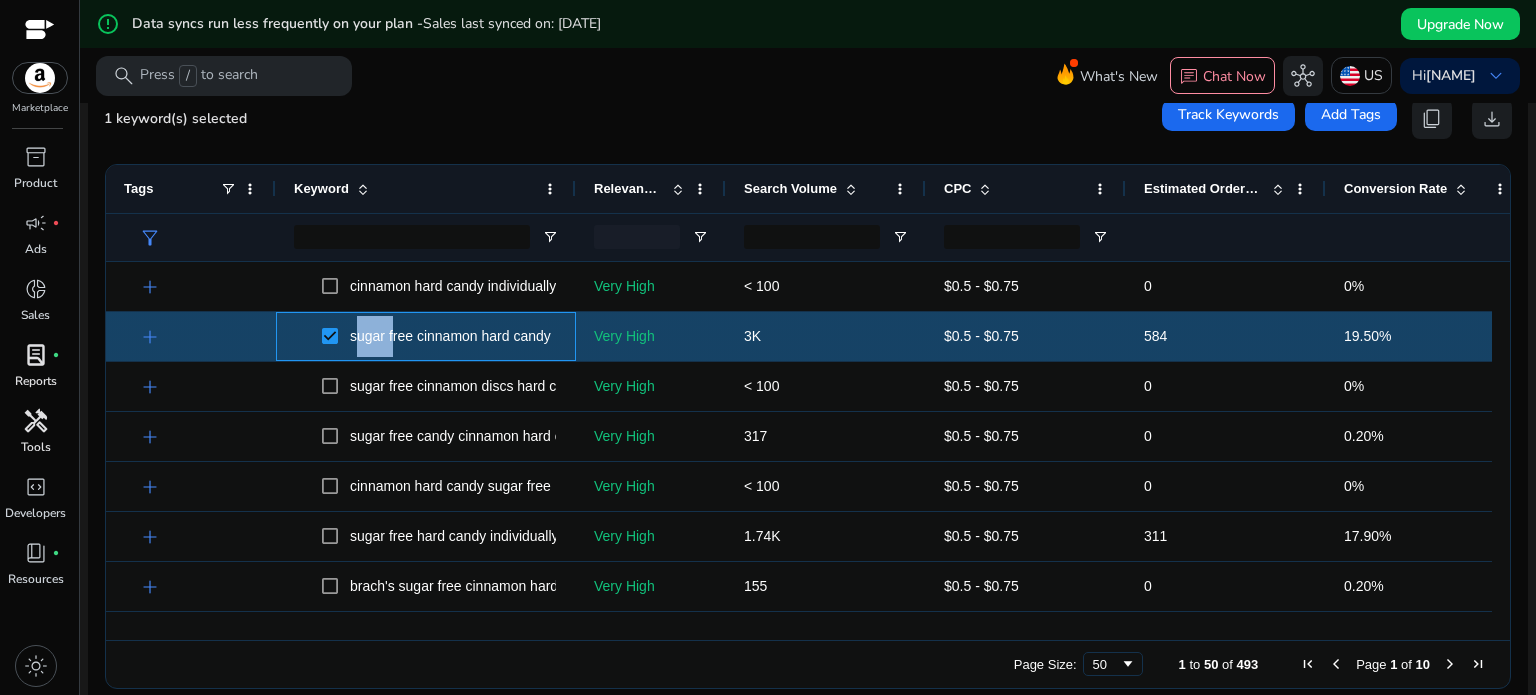 copy on "sugar free cinnamon hard candy" 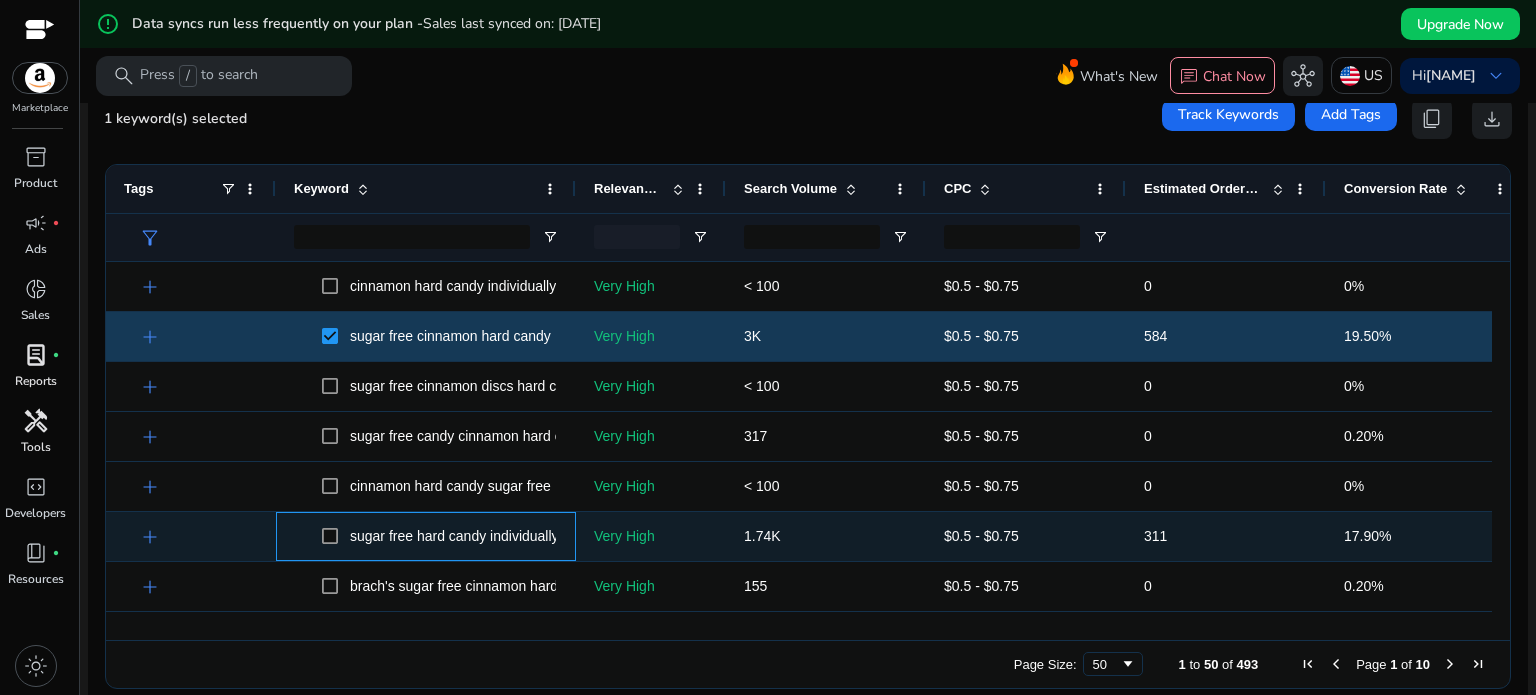 click on "sugar free hard candy individually wrapped  .st0{fill:#2c8af8}" 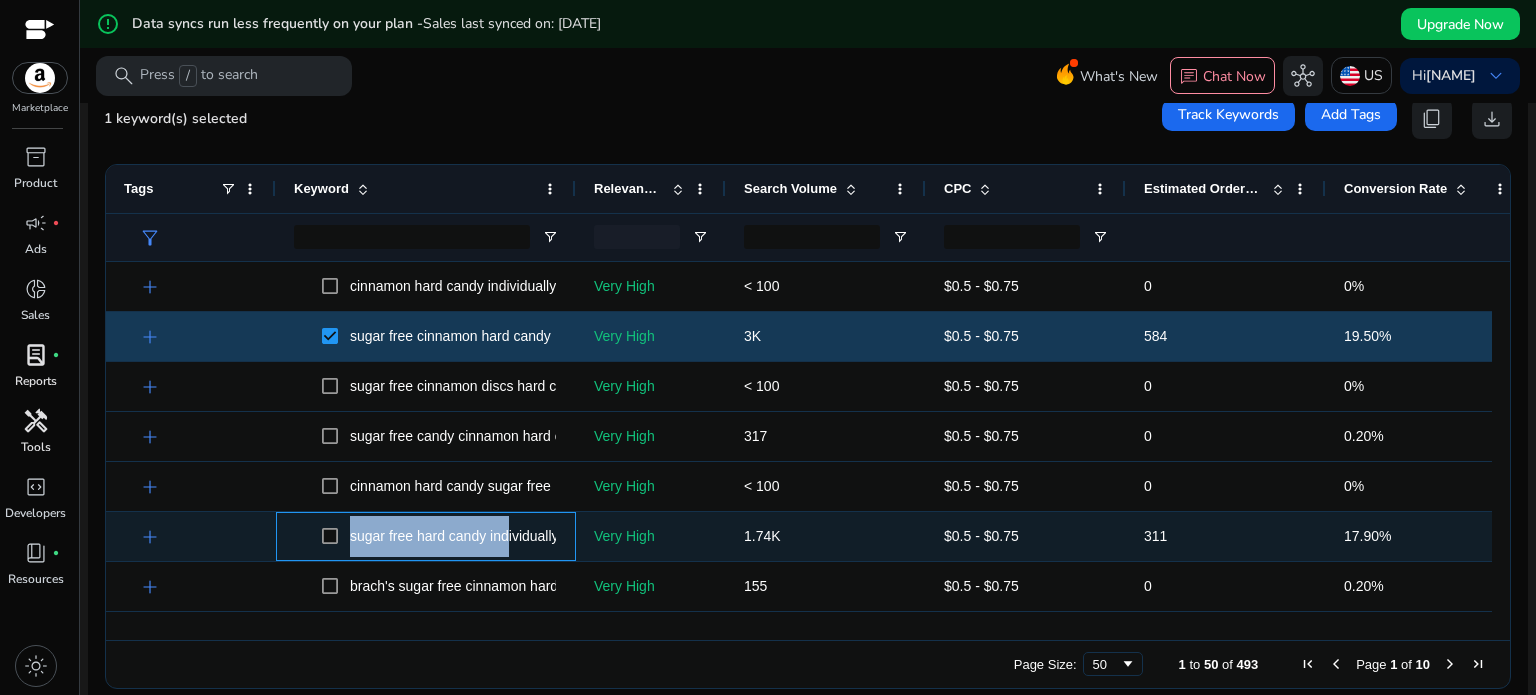 drag, startPoint x: 345, startPoint y: 540, endPoint x: 506, endPoint y: 545, distance: 161.07762 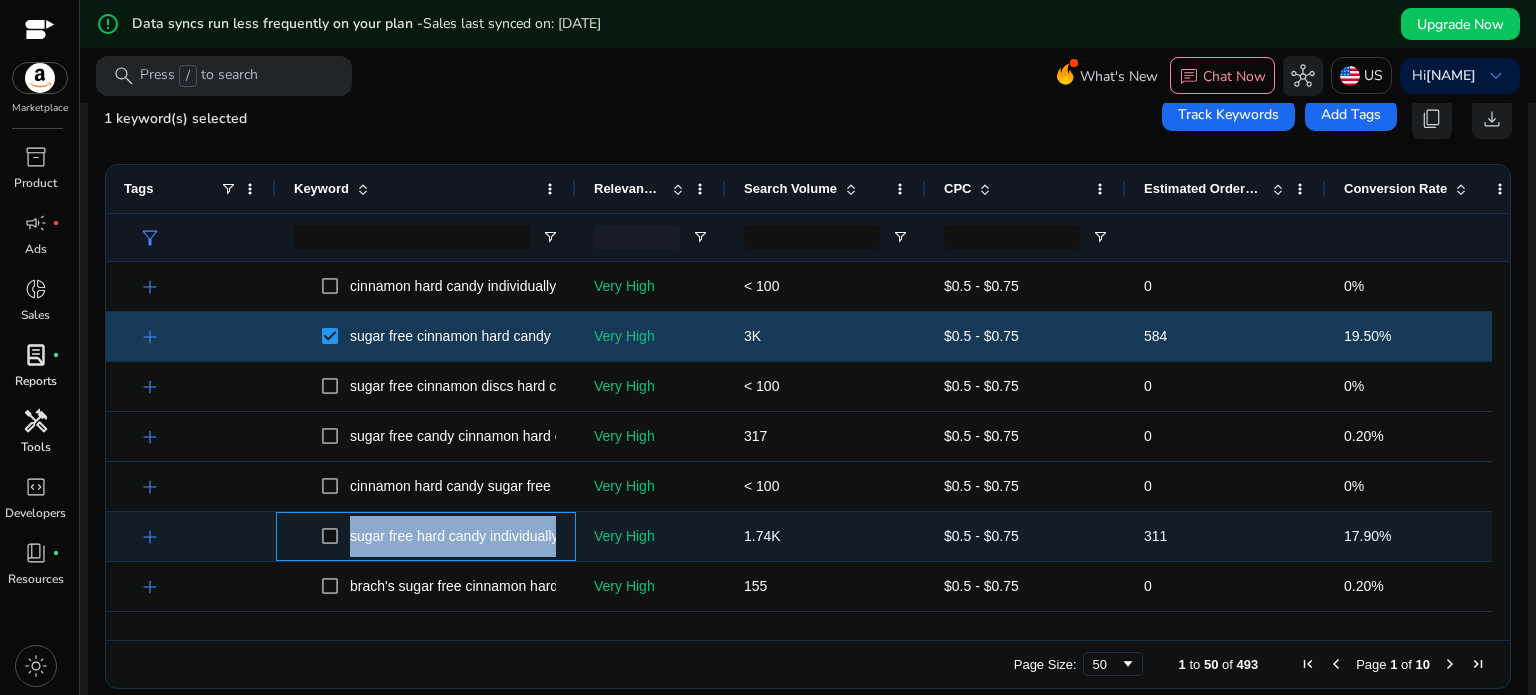drag, startPoint x: 564, startPoint y: 543, endPoint x: 344, endPoint y: 547, distance: 220.03636 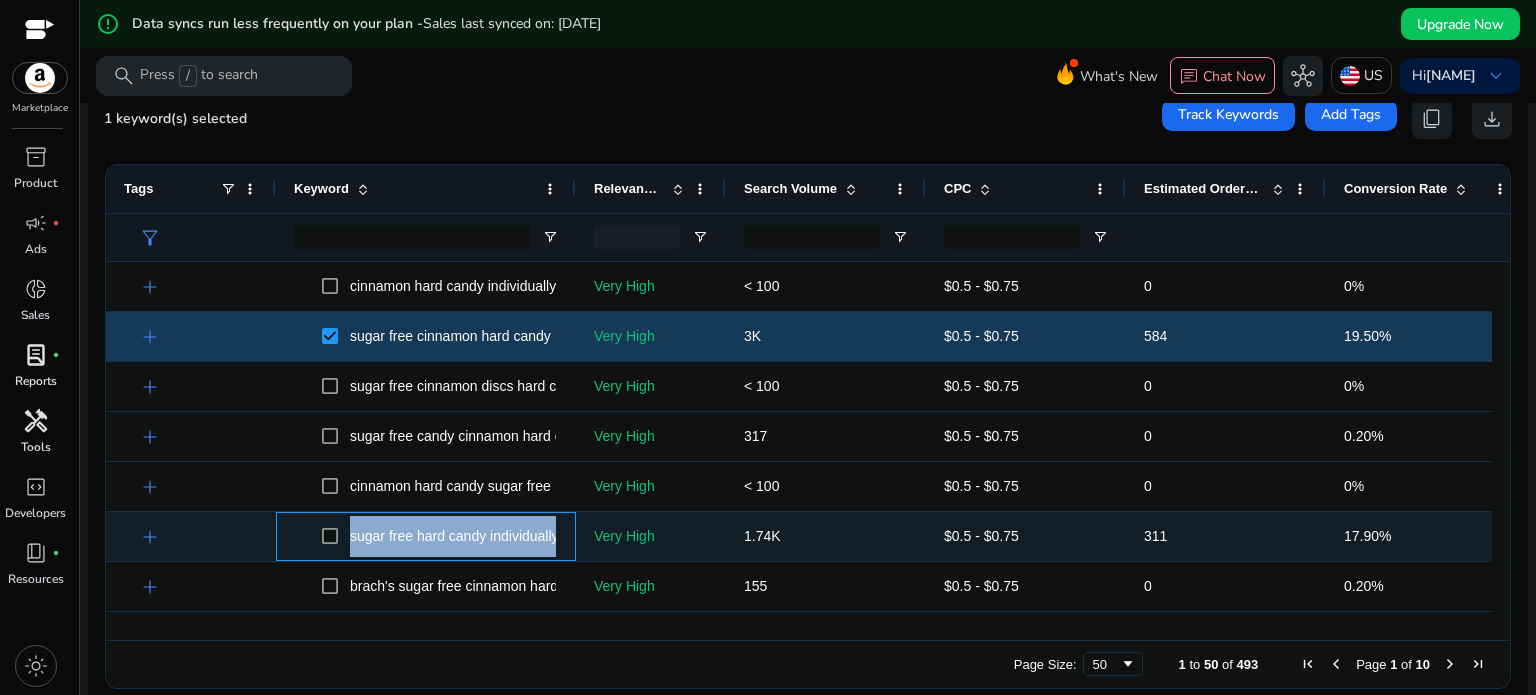 copy on "sugar free hard candy individually wrapped  .st0{fill:#2c8af8}" 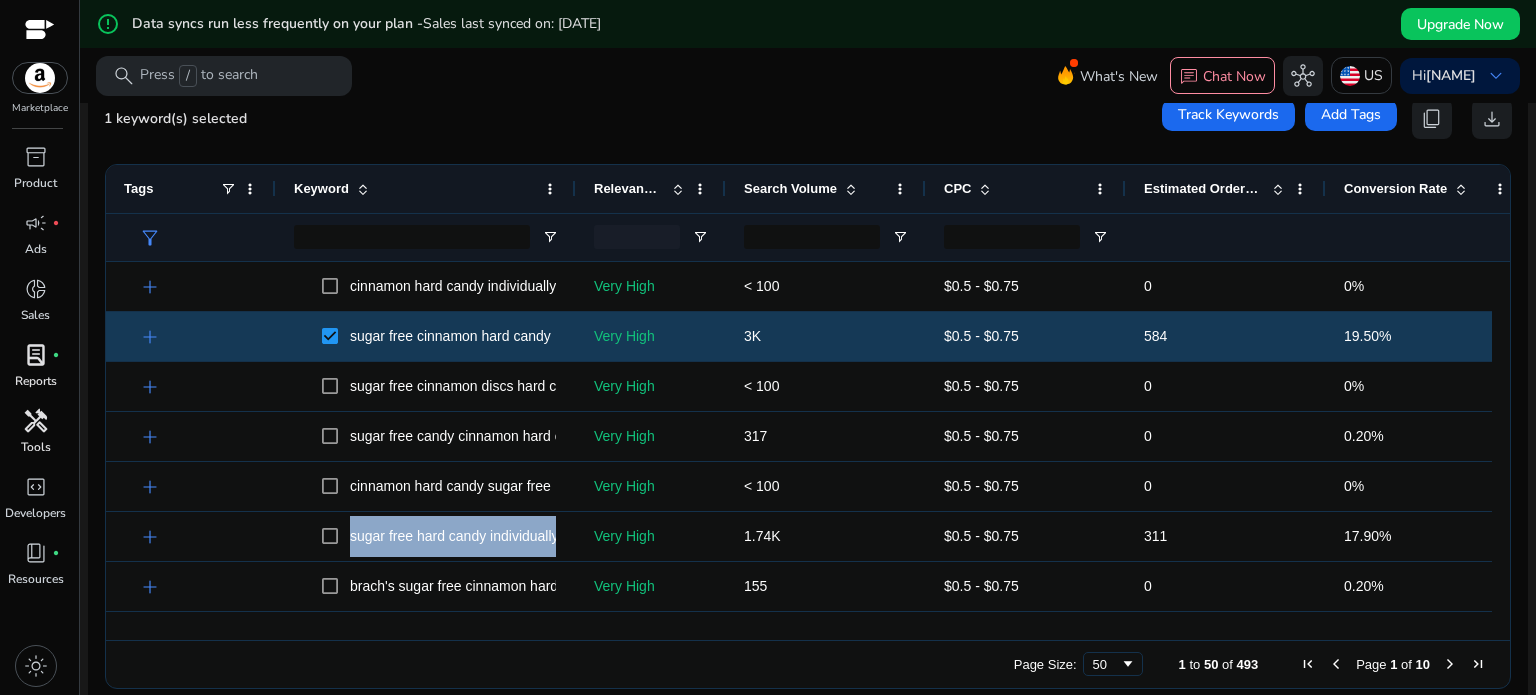 click on "Search Volume" 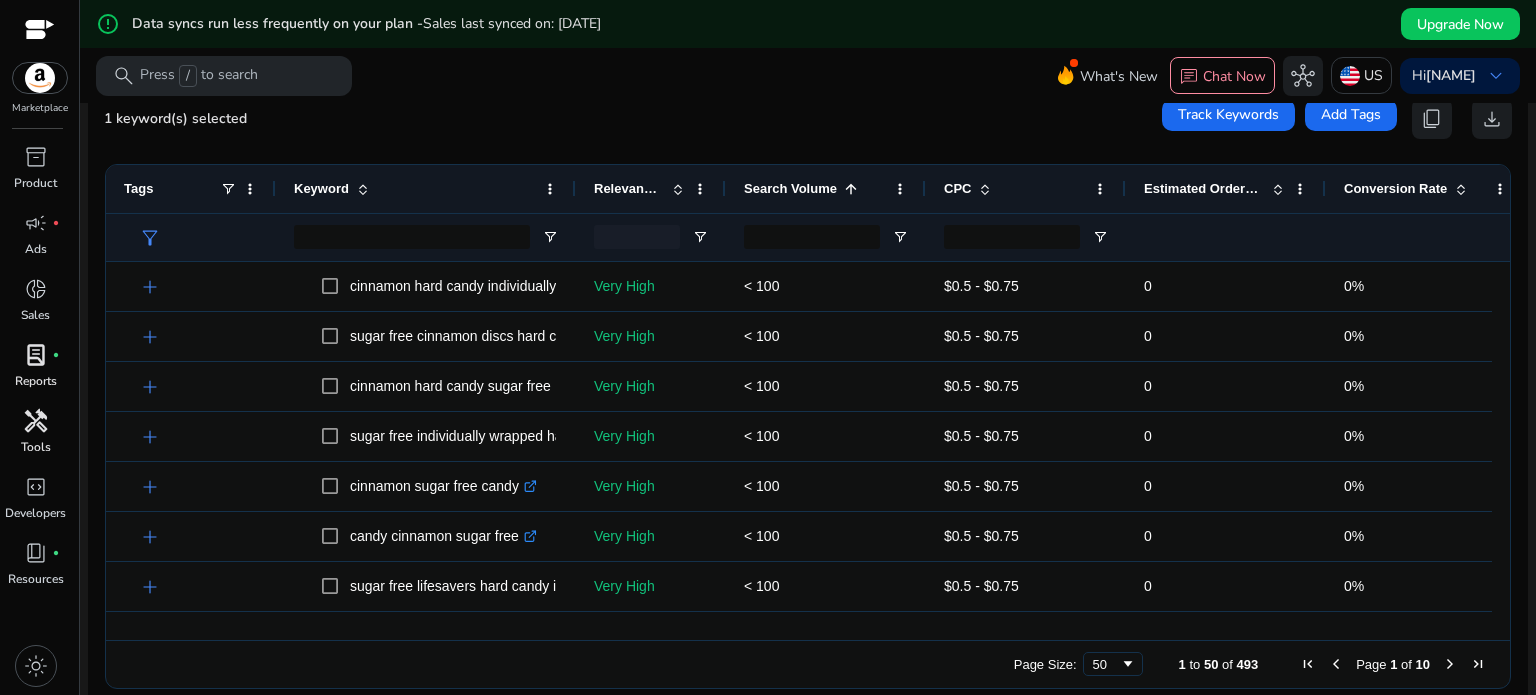 click on "Search Volume" 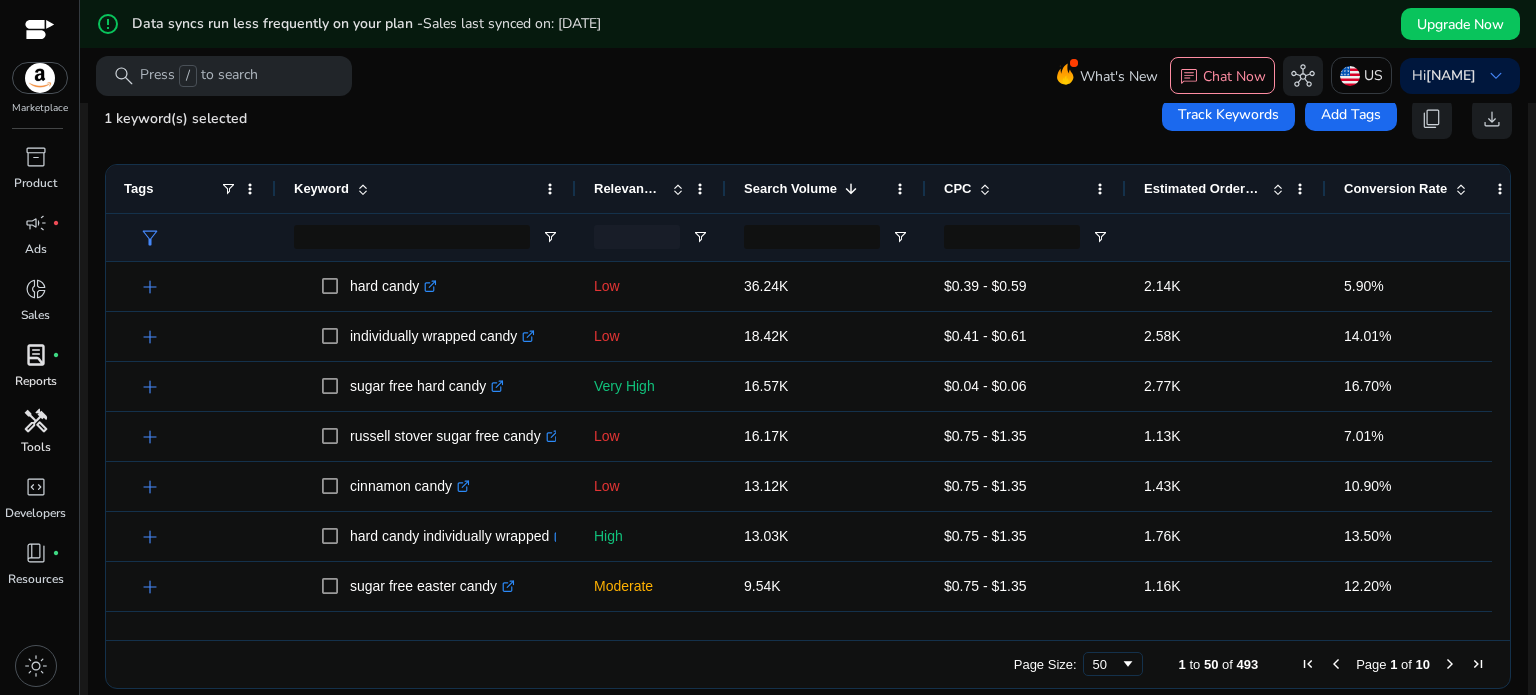 click 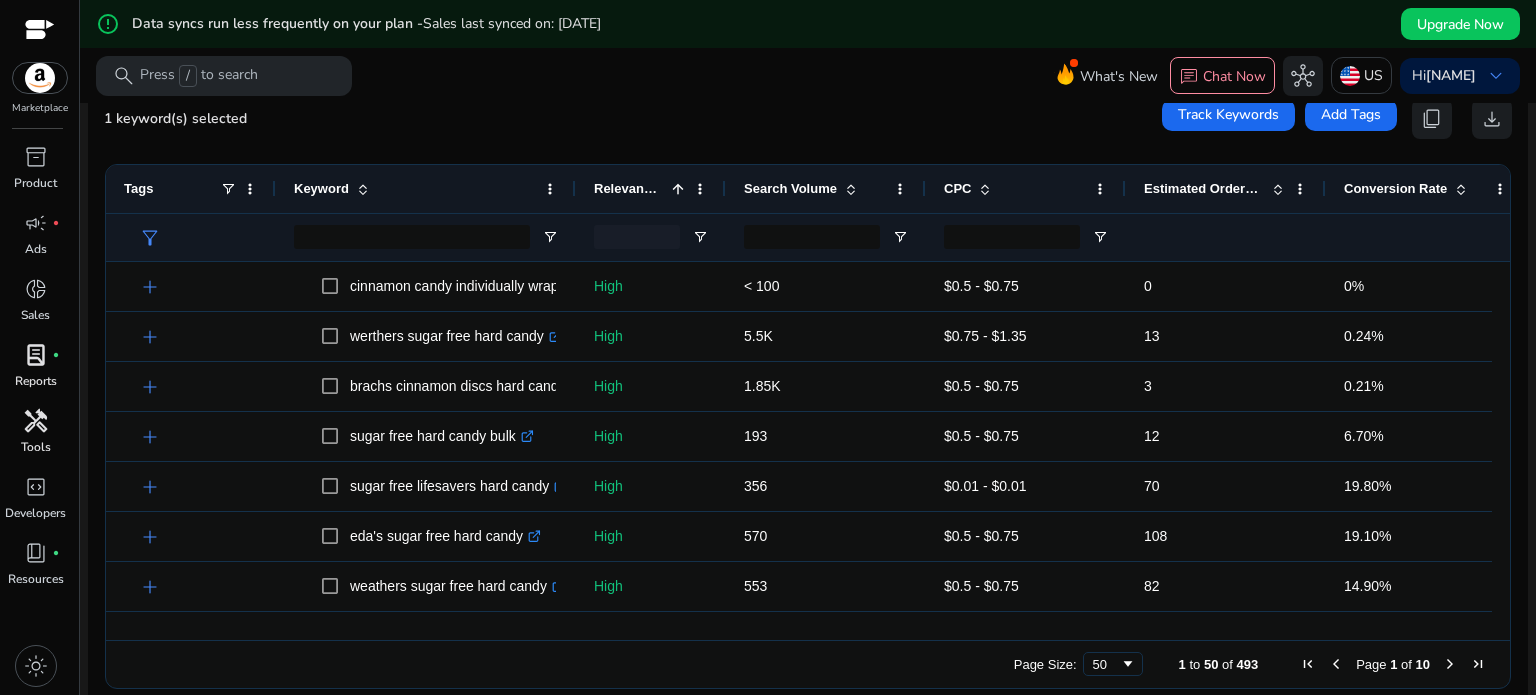 click on "Estimated Orders/Month" 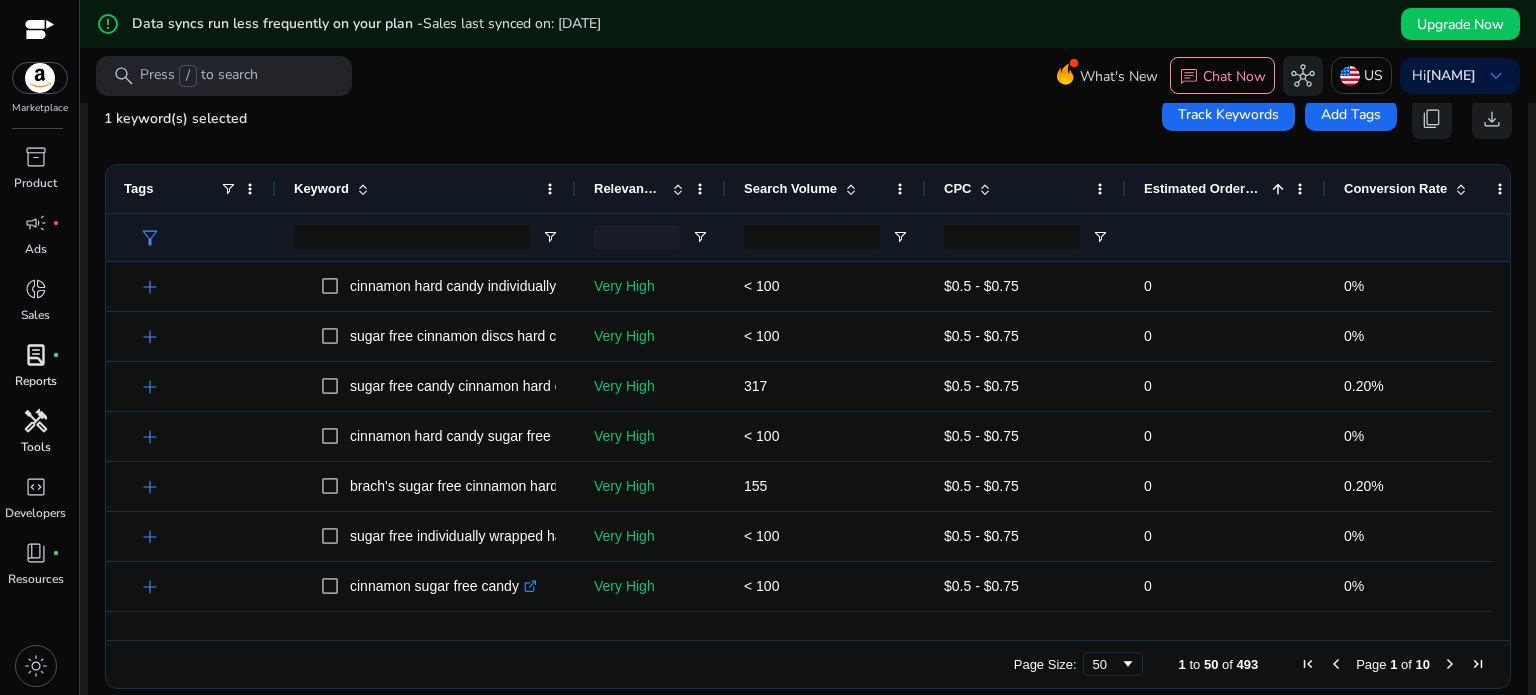 click on "Estimated Orders/Month" 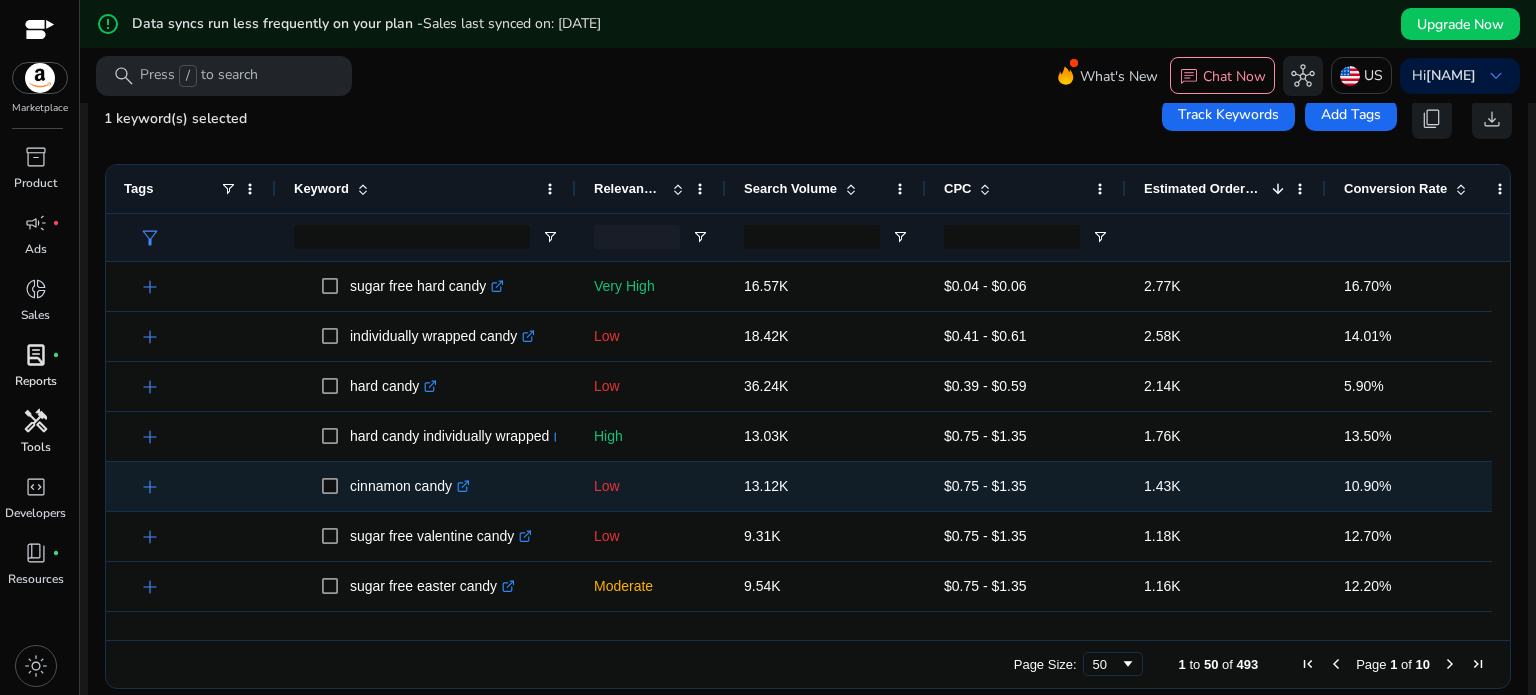 scroll, scrollTop: 366, scrollLeft: 0, axis: vertical 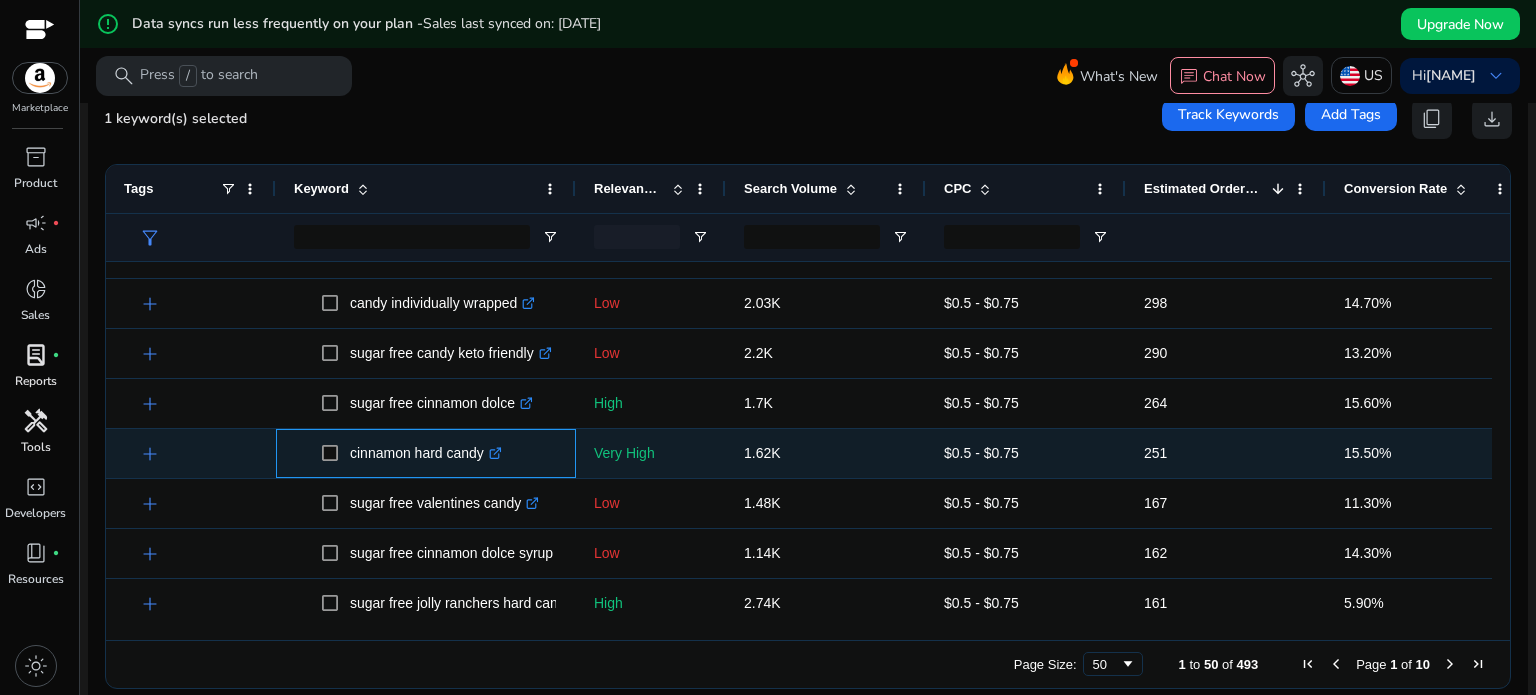 drag, startPoint x: 346, startPoint y: 457, endPoint x: 482, endPoint y: 457, distance: 136 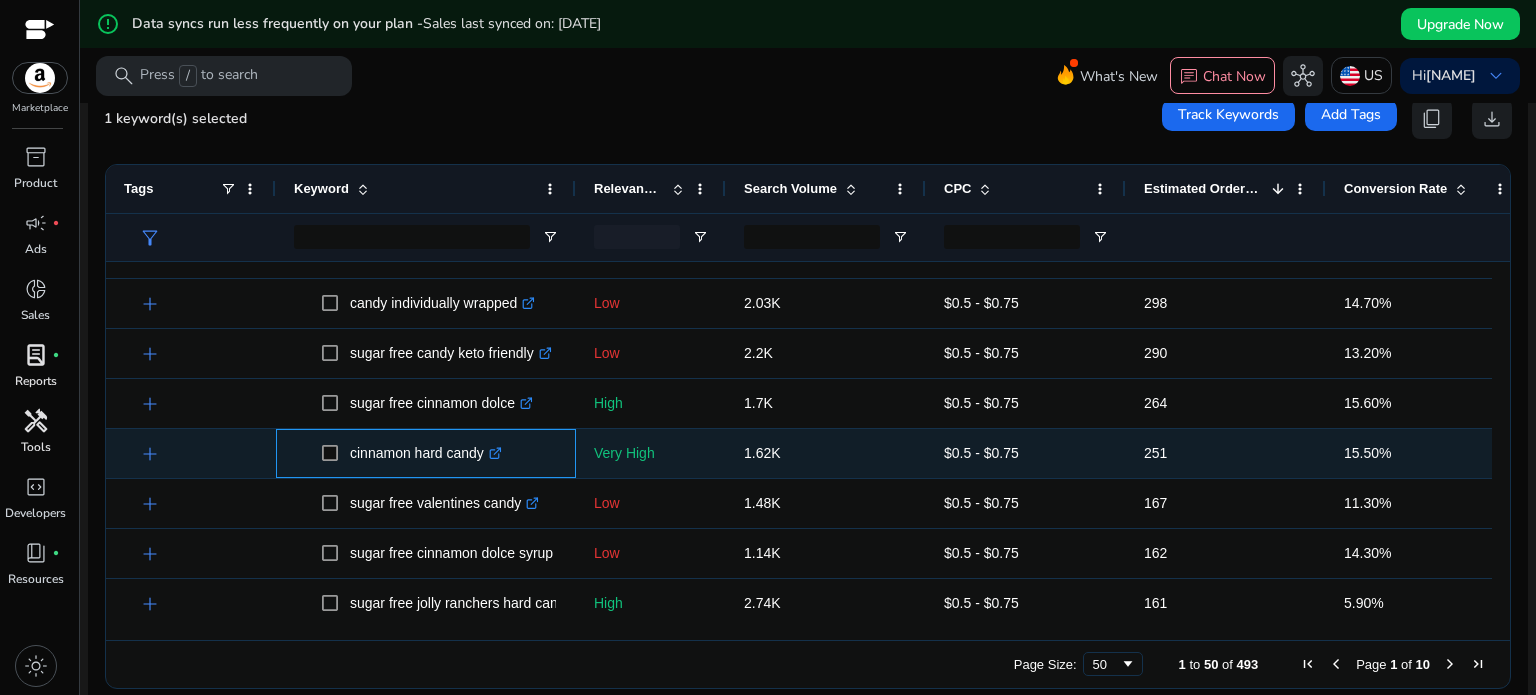 copy on "cinnamon hard candy" 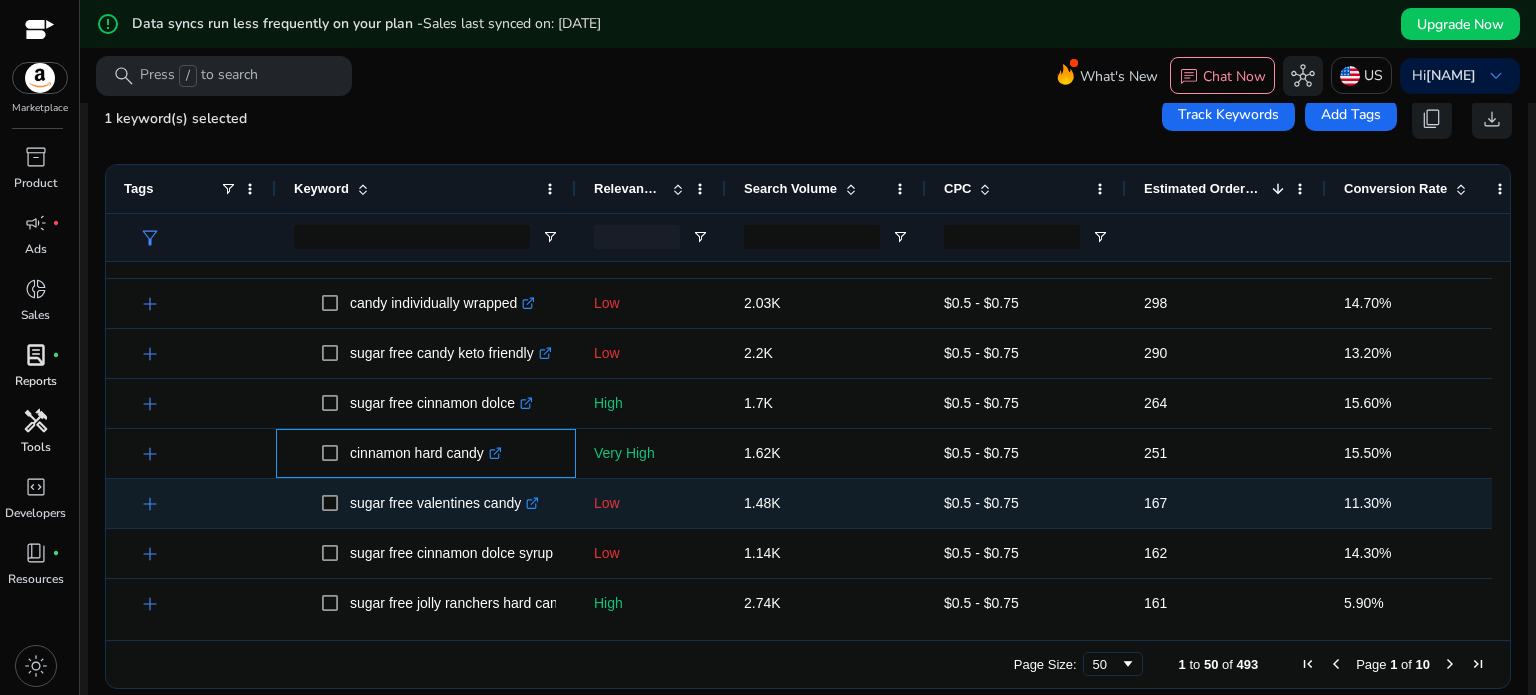 scroll, scrollTop: 1100, scrollLeft: 0, axis: vertical 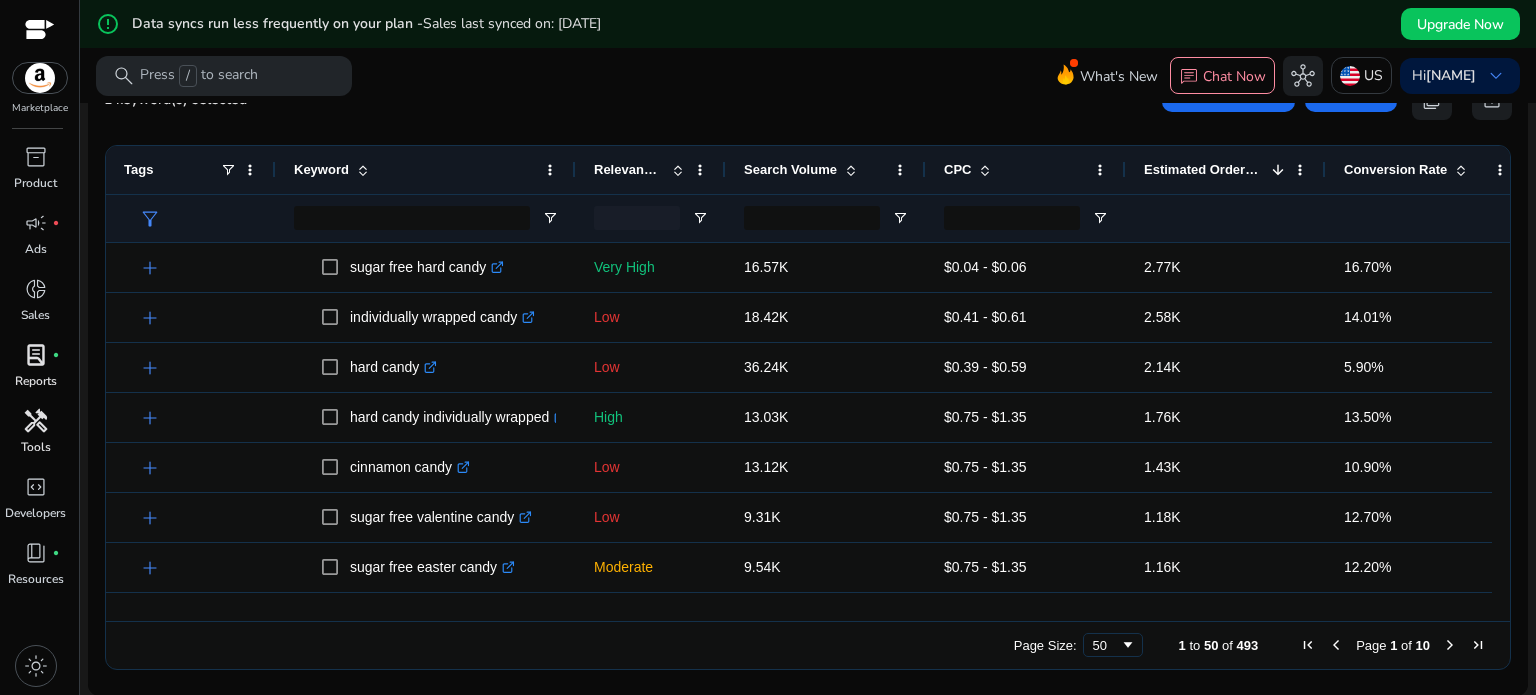 click 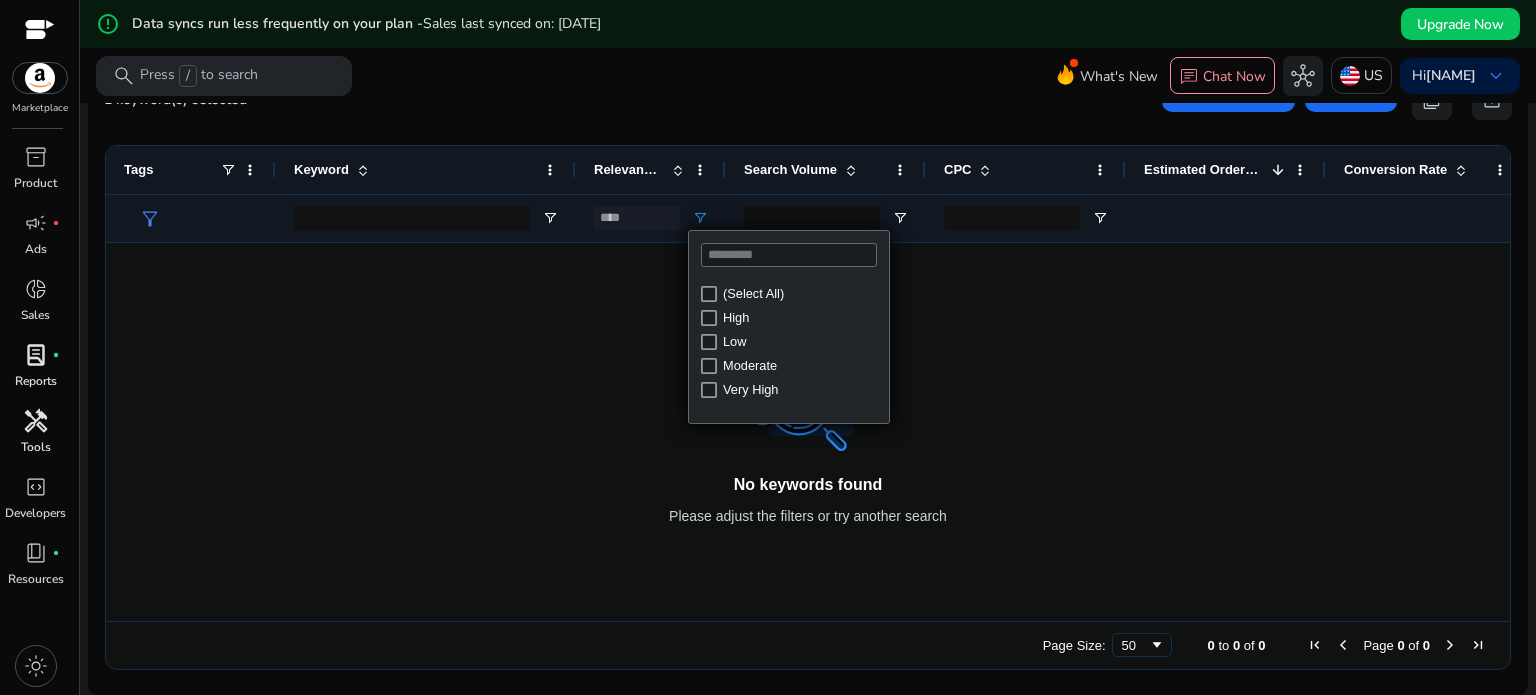 click on "High" 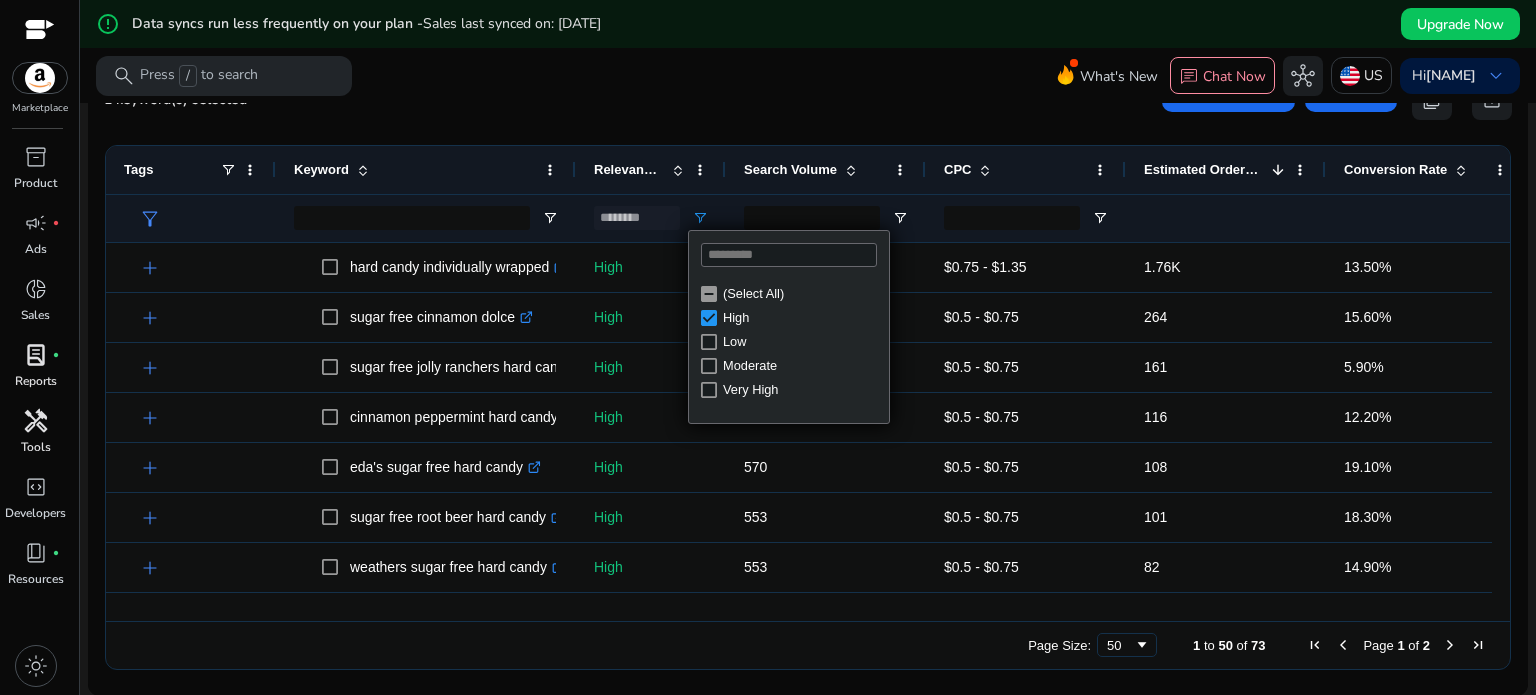 click on "Very High" 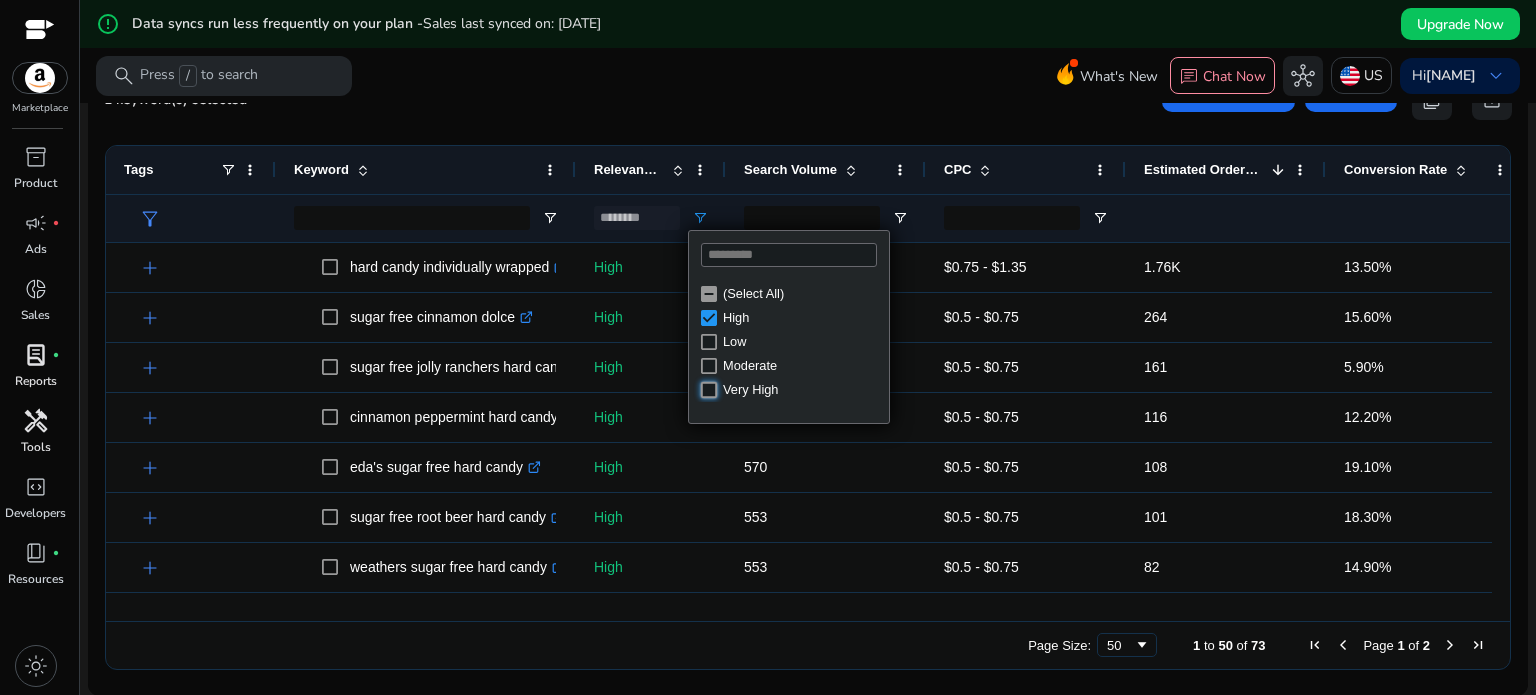 type on "**********" 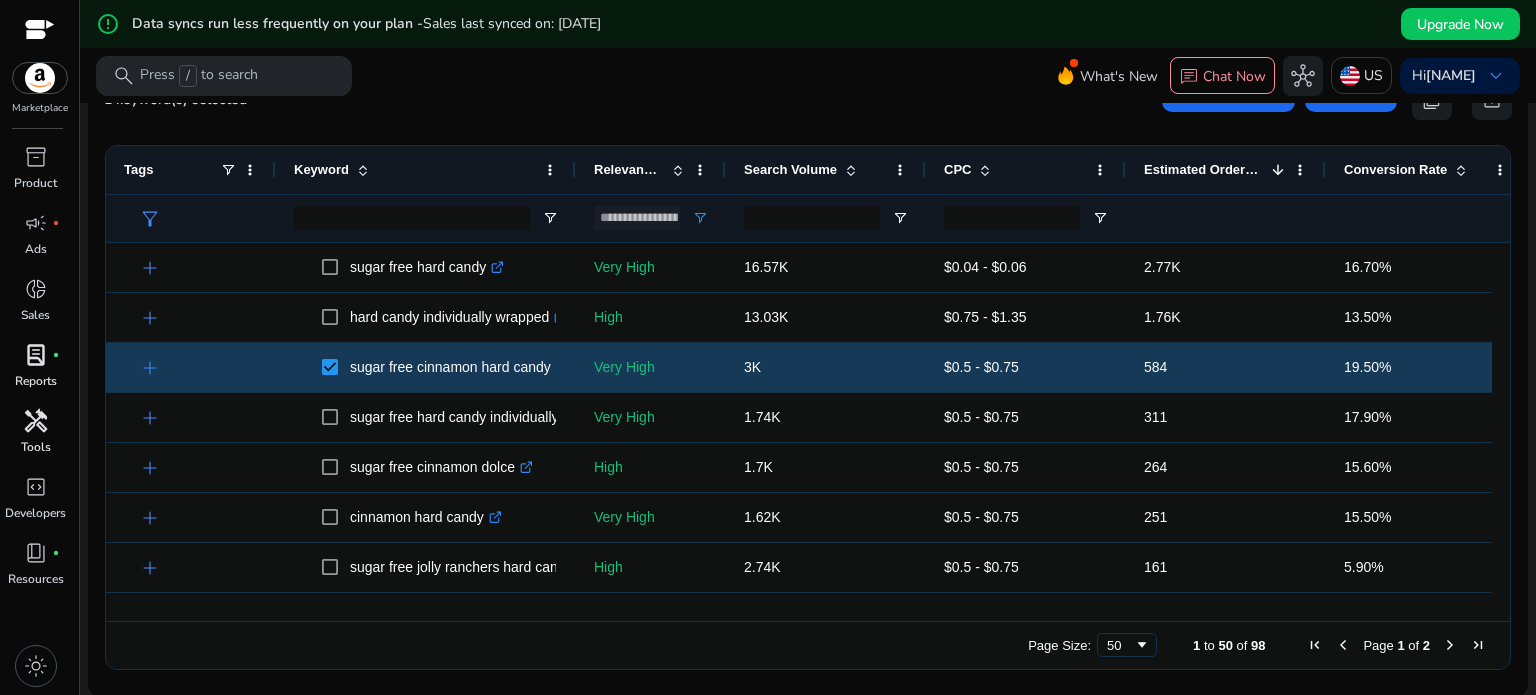 click on "Press SPACE to select this row.. 1 to 50 of 98
Drag here to set row groups Drag here to set column labels
Tags
Relevance Score
Search Volume" 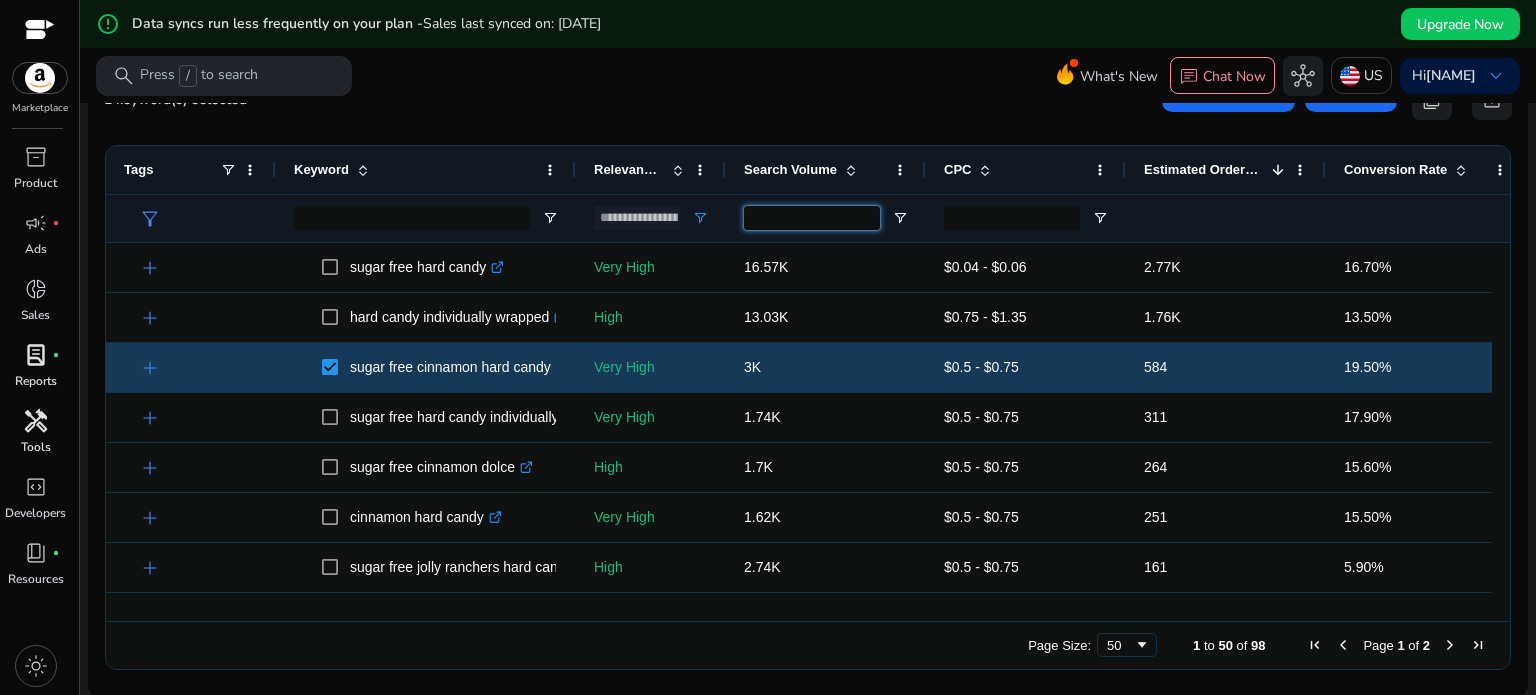 click at bounding box center (812, 218) 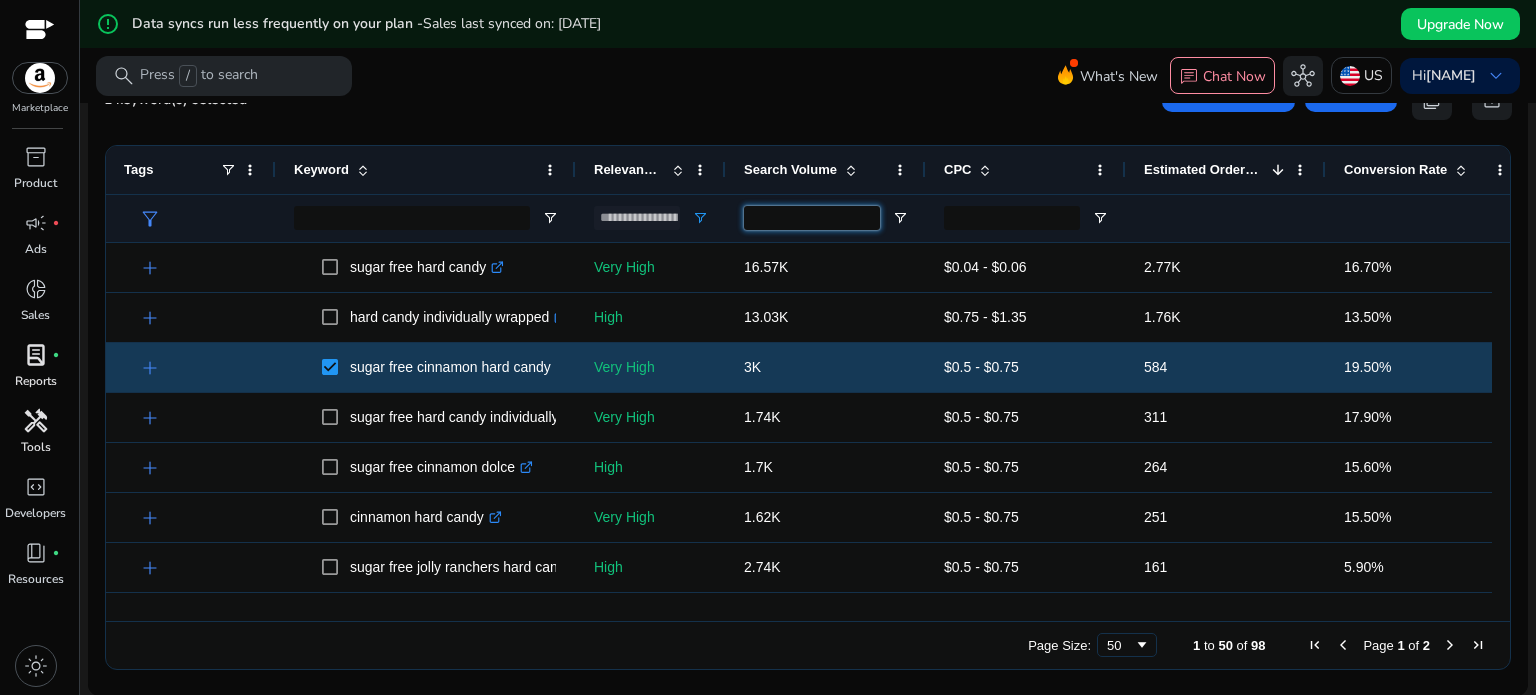 click at bounding box center [812, 218] 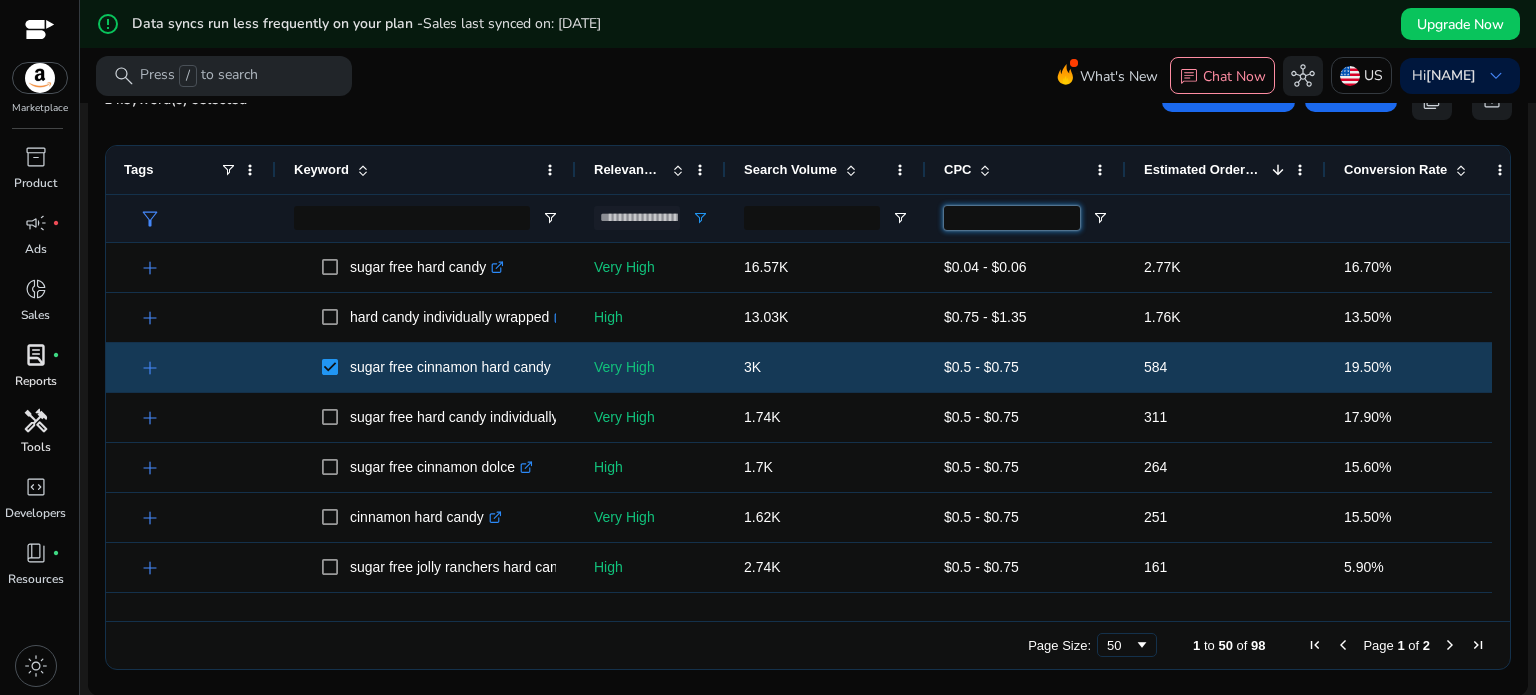 click at bounding box center [1012, 218] 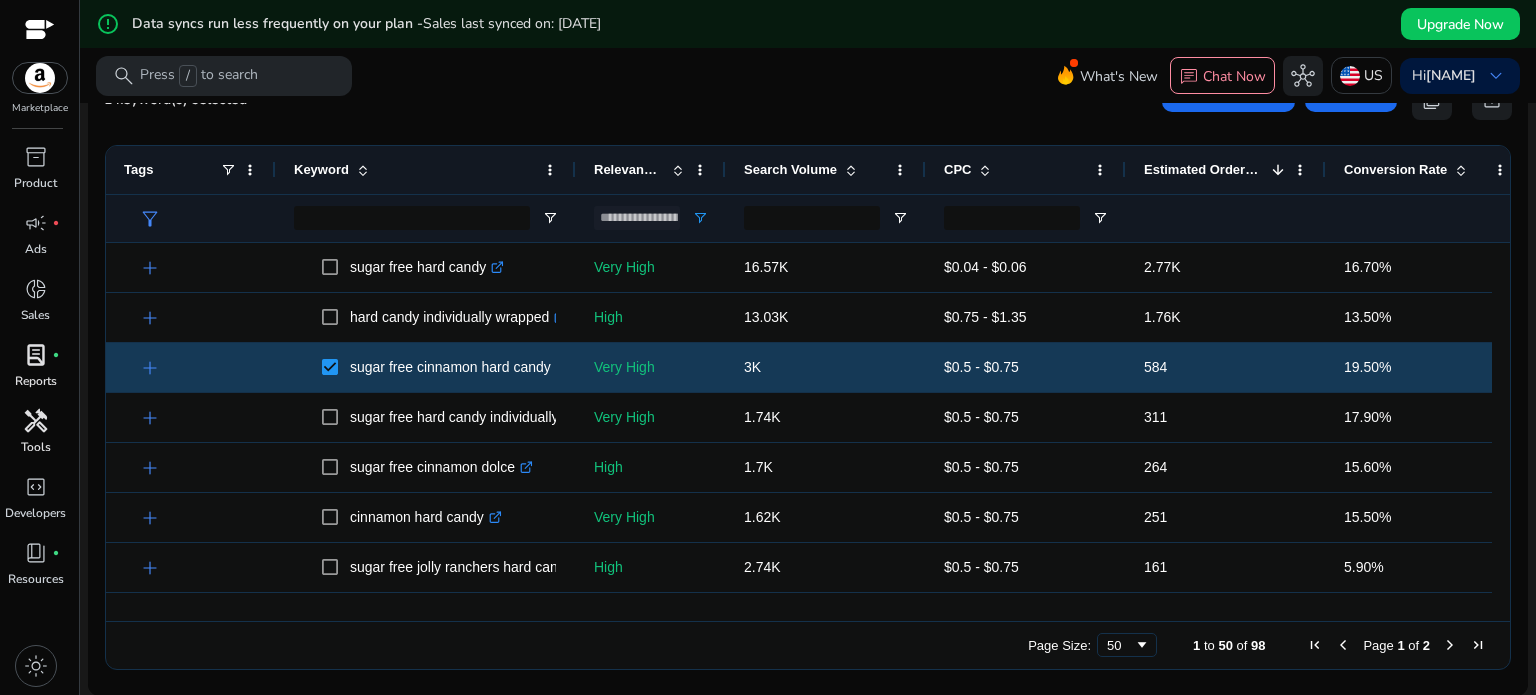 click 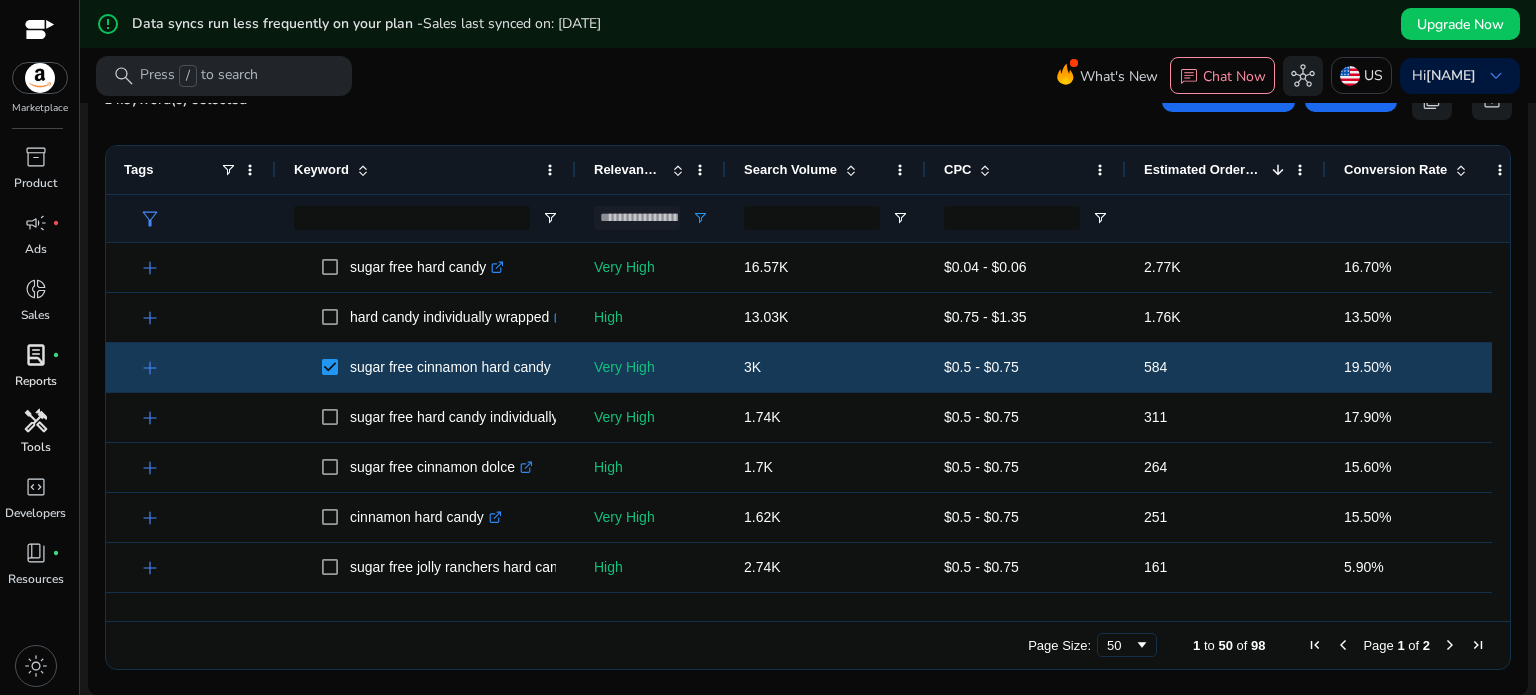 click 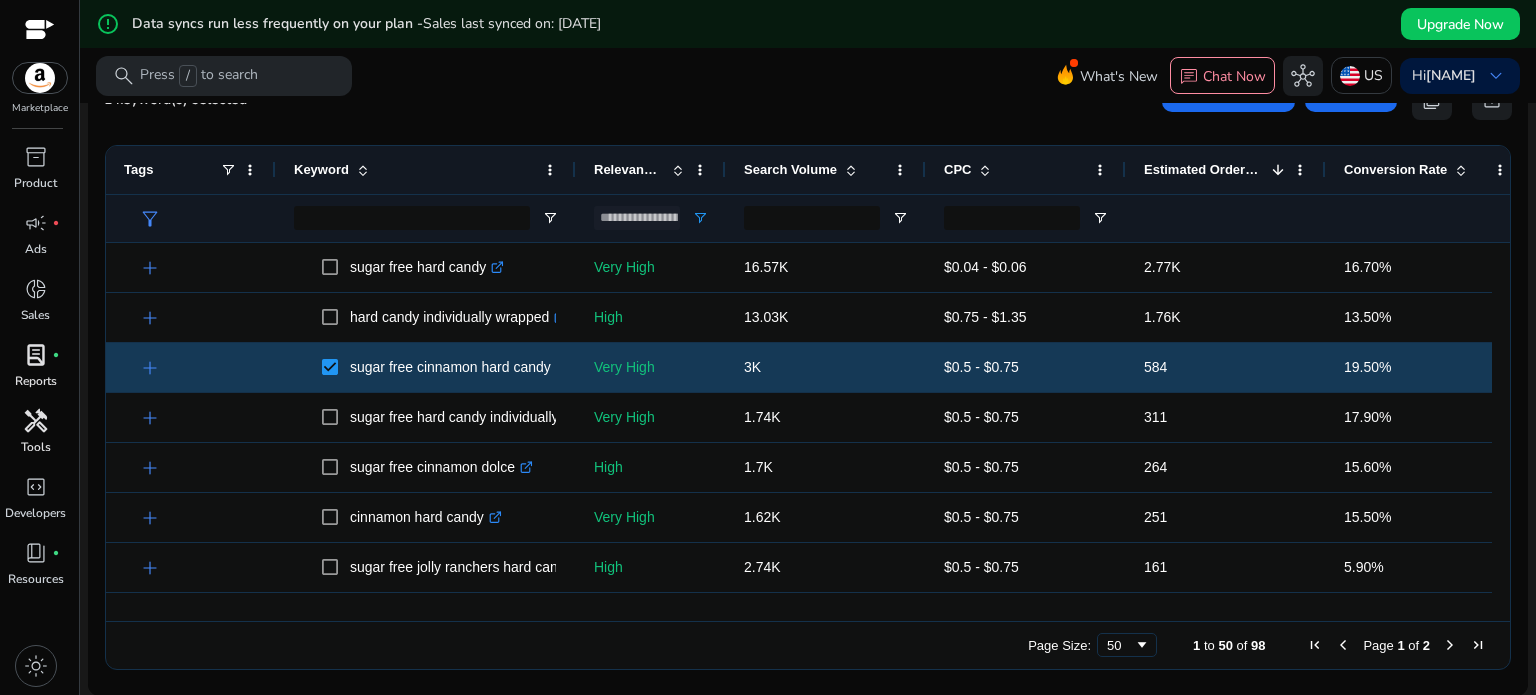 click on "Estimated Orders/Month" 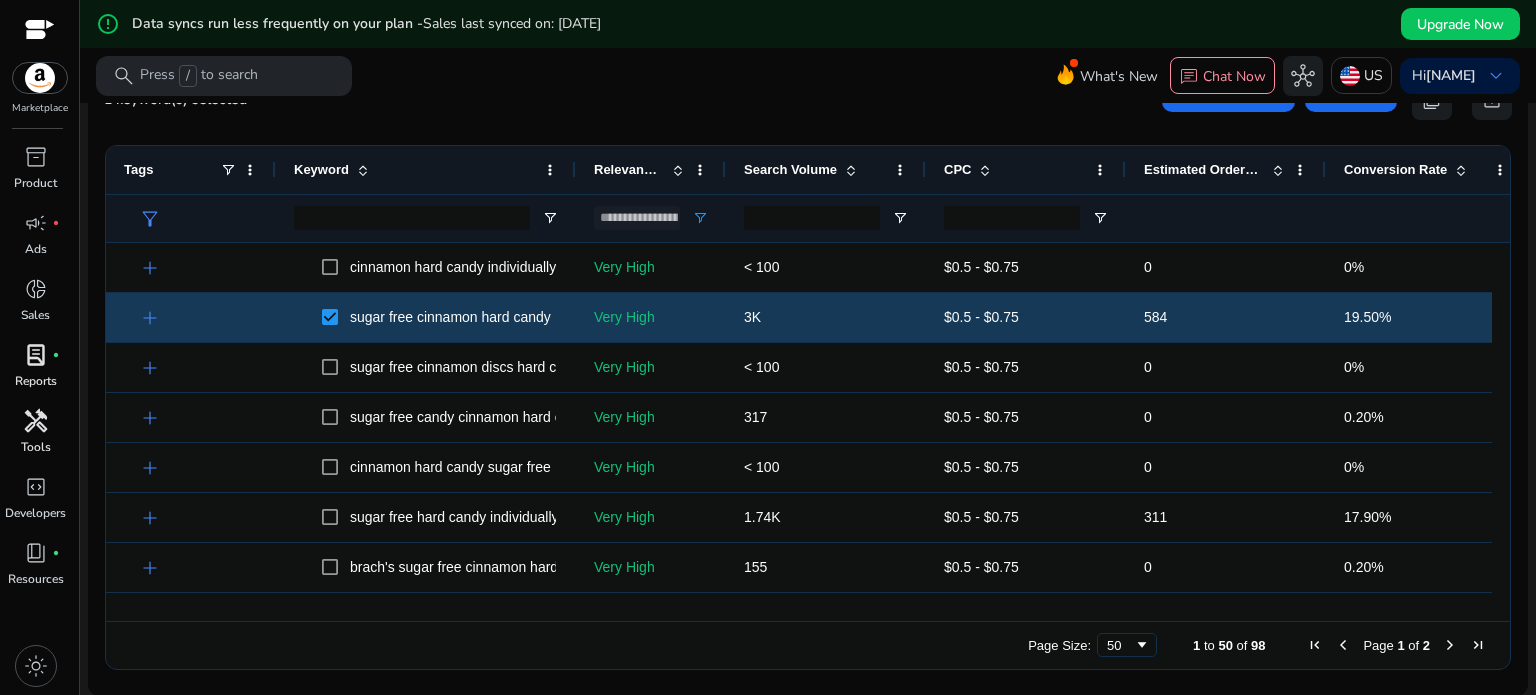 click on "Estimated Orders/Month" 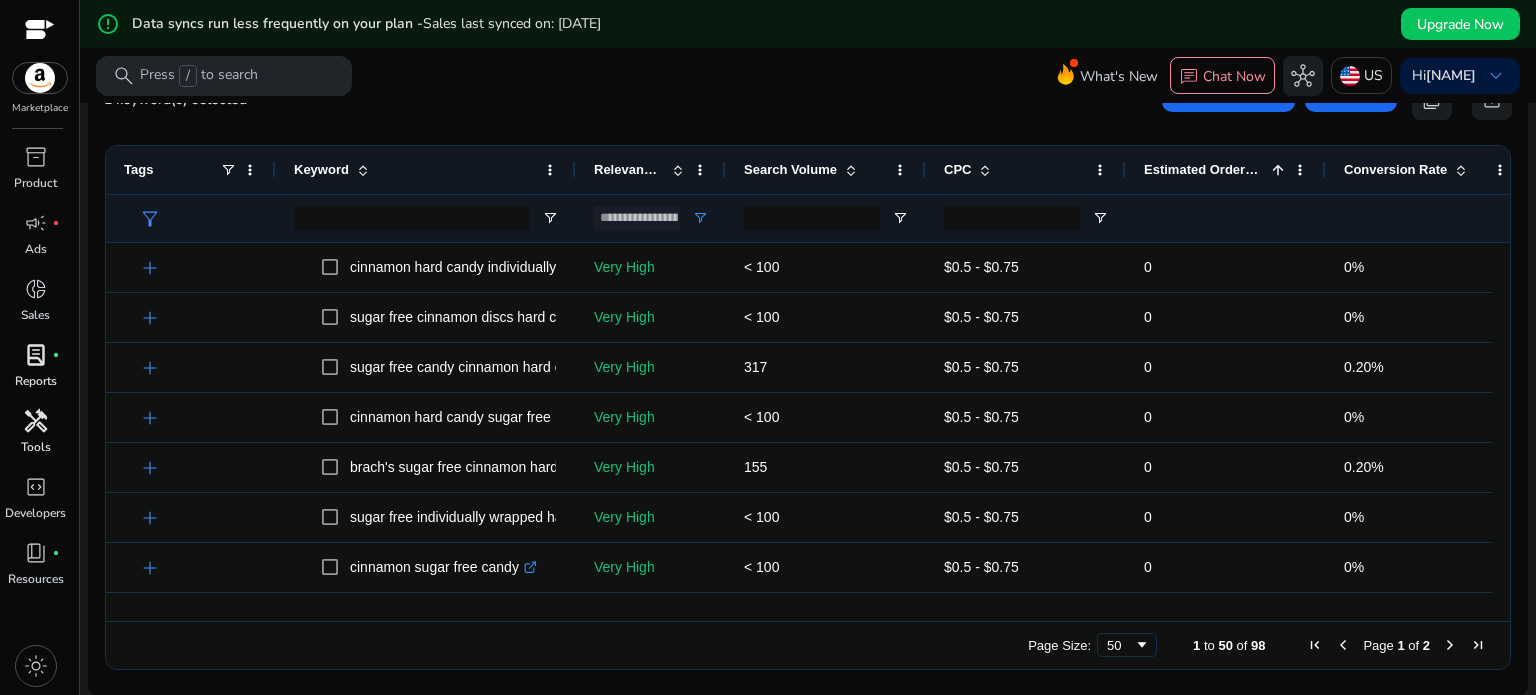 click on "Estimated Orders/Month" 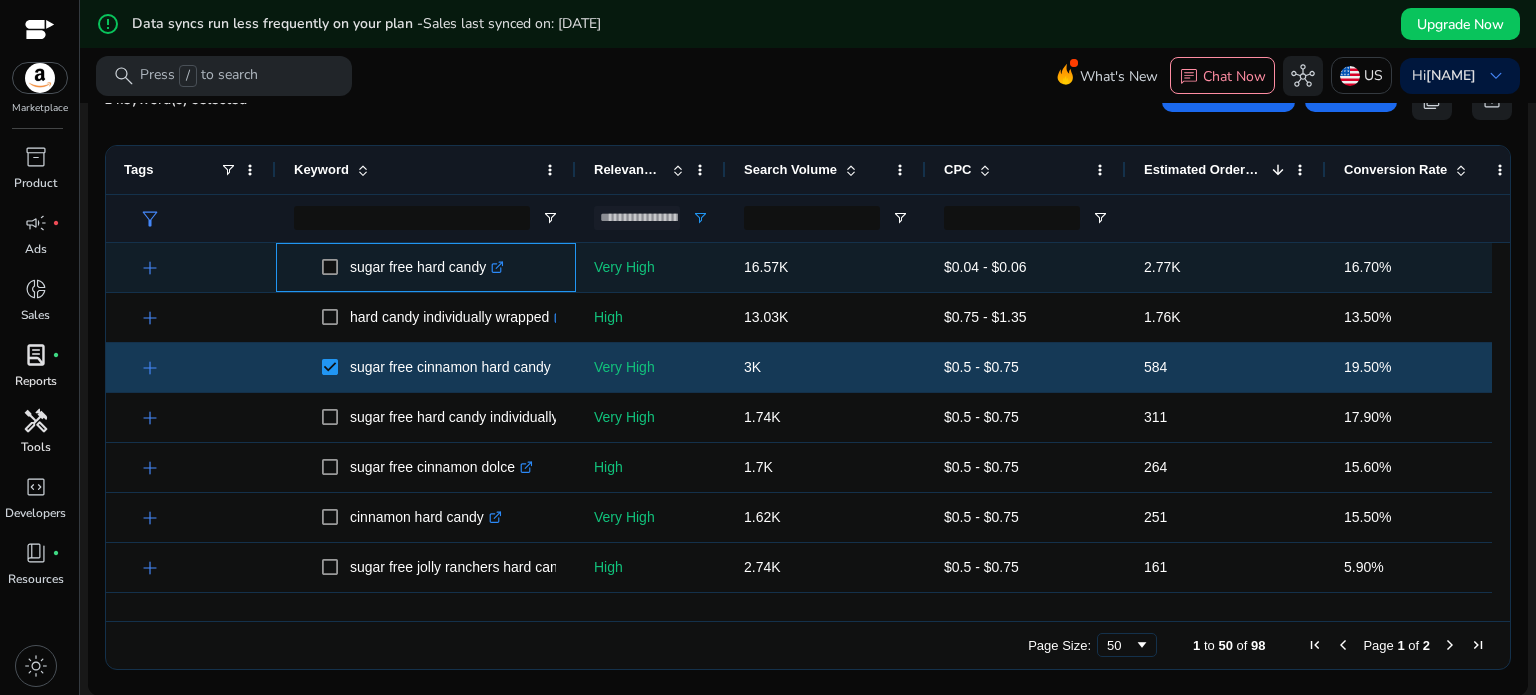 drag, startPoint x: 348, startPoint y: 267, endPoint x: 485, endPoint y: 270, distance: 137.03284 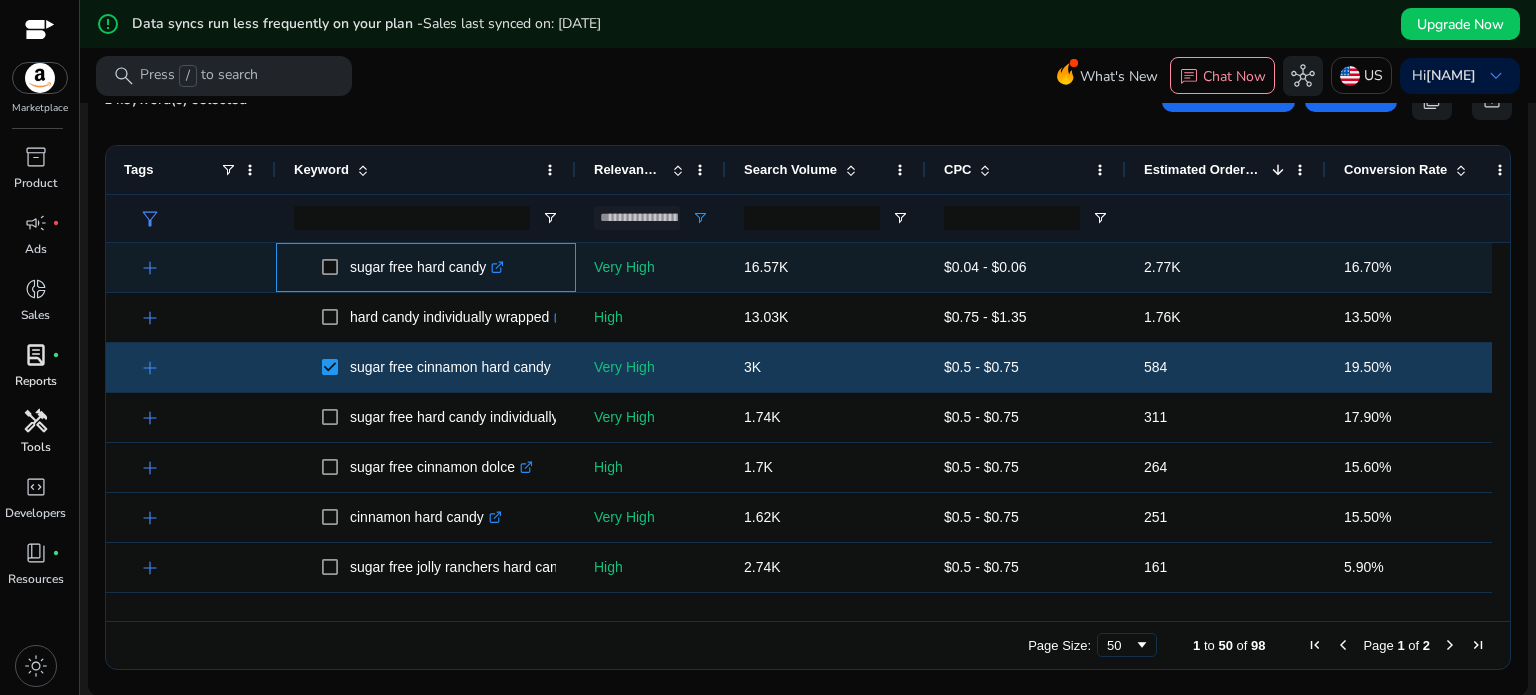 copy on "sugar free hard candy" 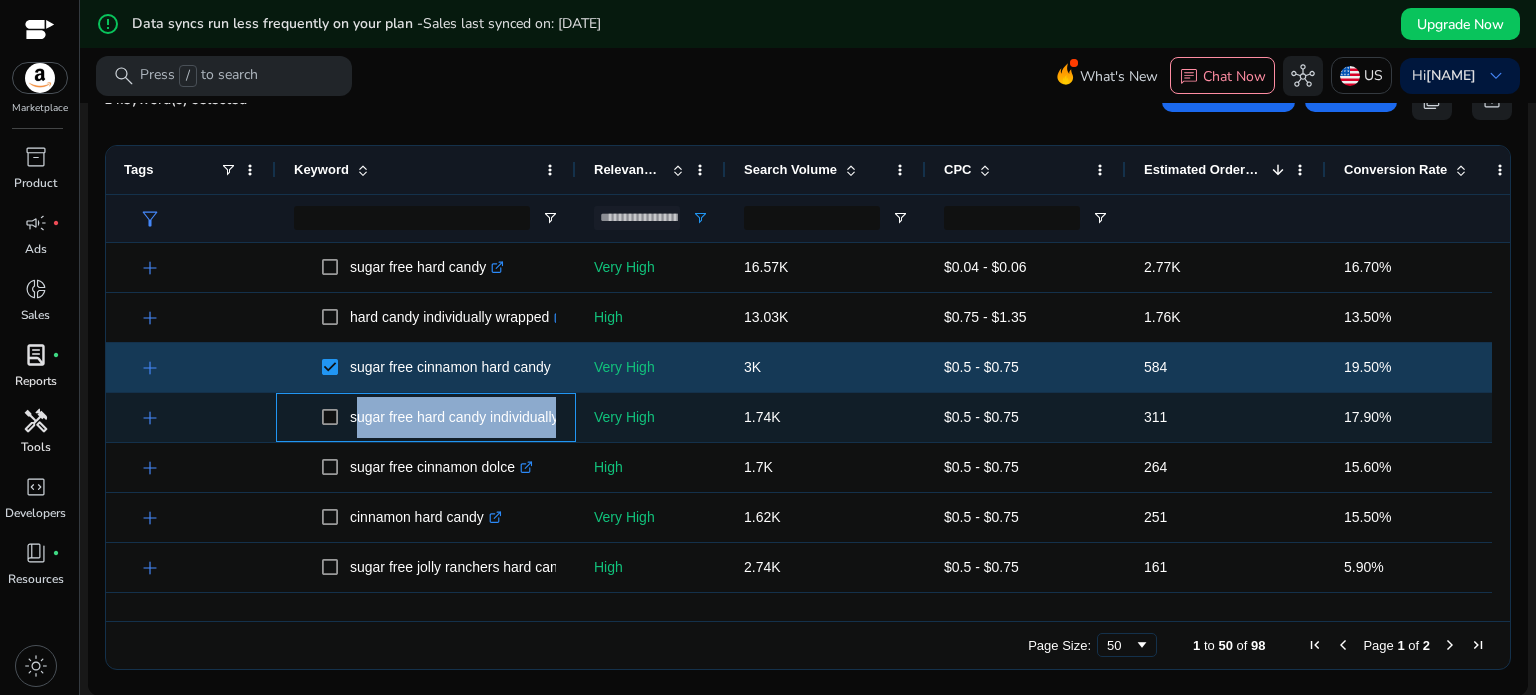 drag, startPoint x: 562, startPoint y: 425, endPoint x: 352, endPoint y: 426, distance: 210.00238 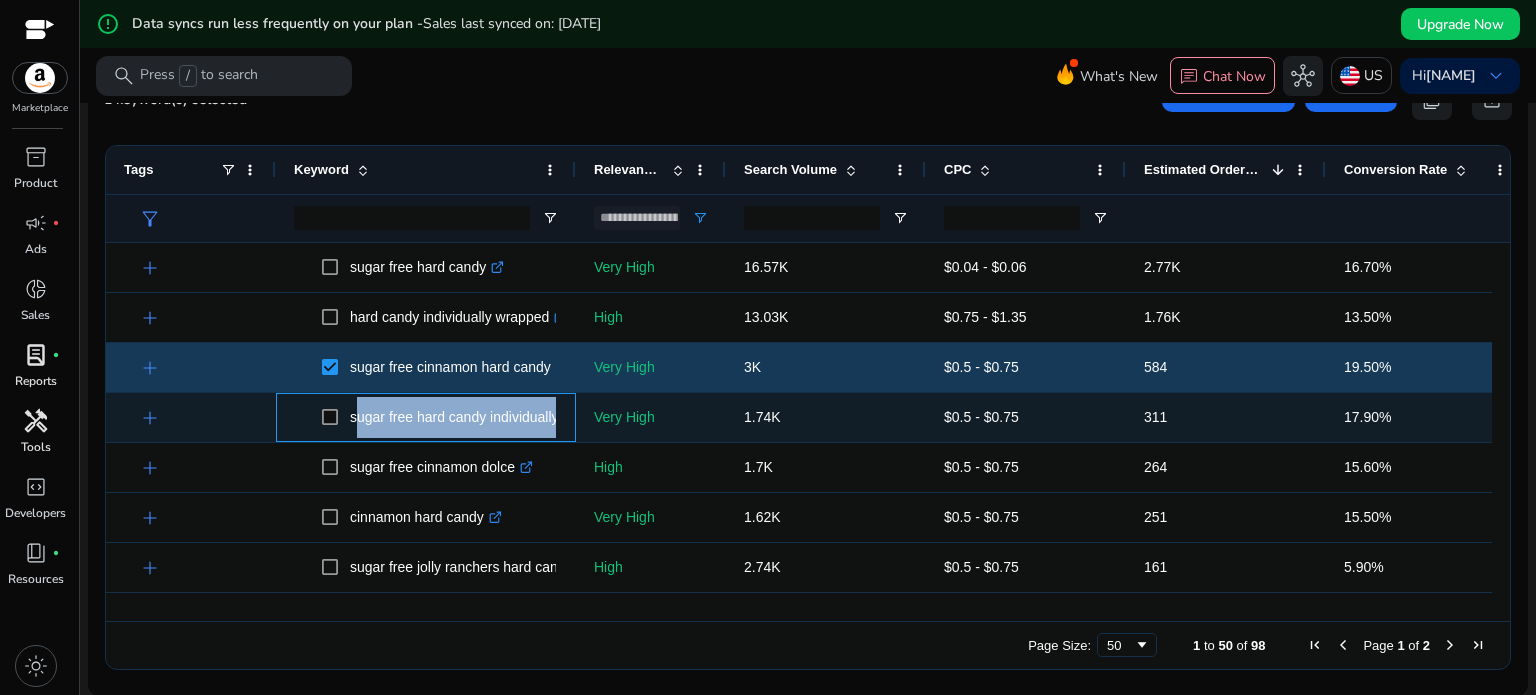 copy on "sugar free hard candy individually wrapped  .st0{fill:#2c8af8}" 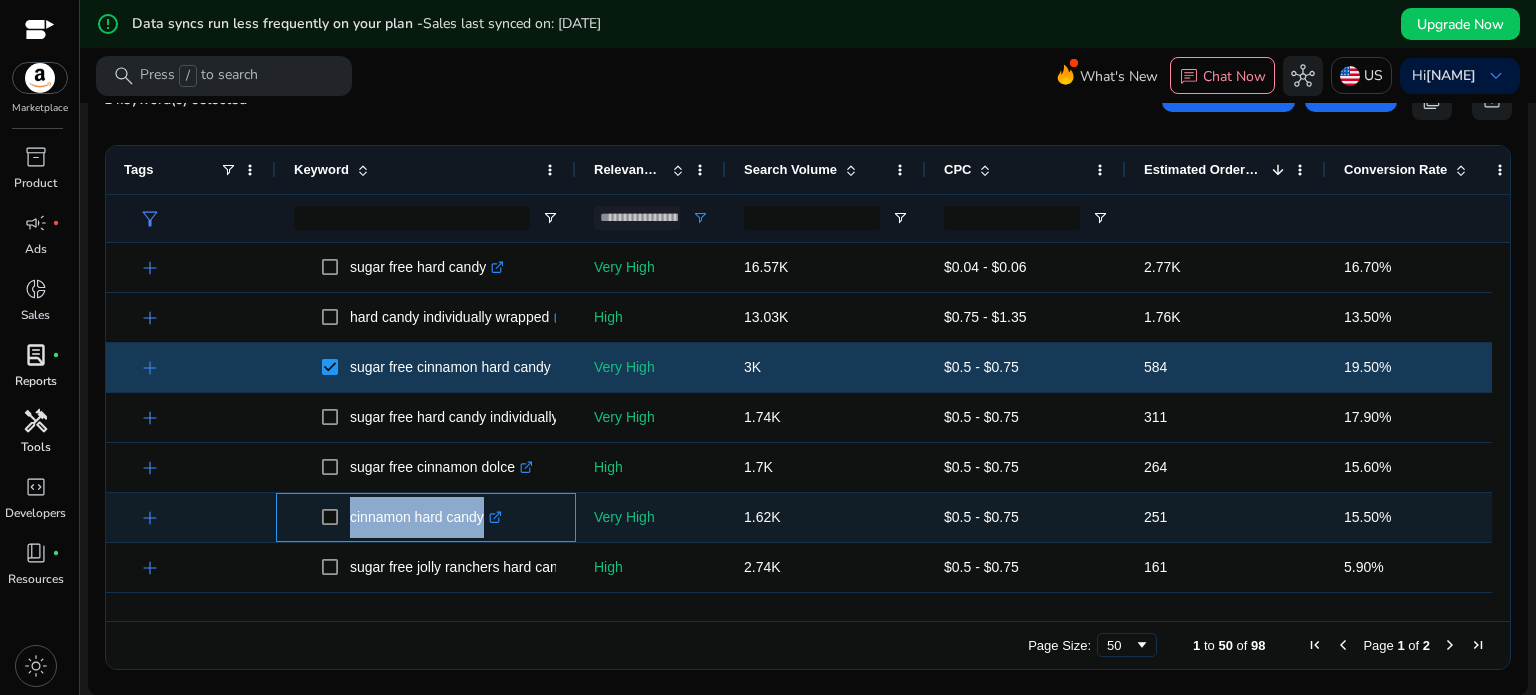drag, startPoint x: 340, startPoint y: 517, endPoint x: 479, endPoint y: 517, distance: 139 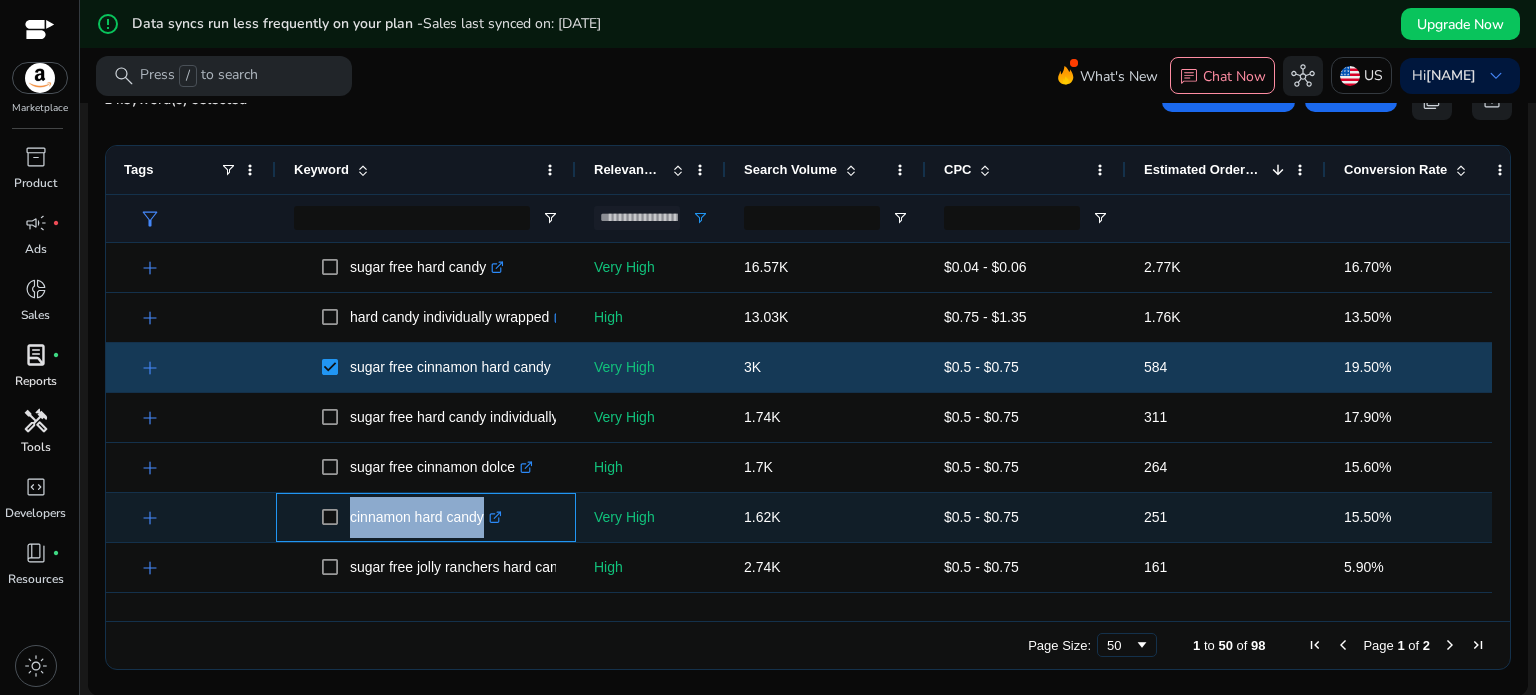 click on "cinnamon hard candy  .st0{fill:#2c8af8}" 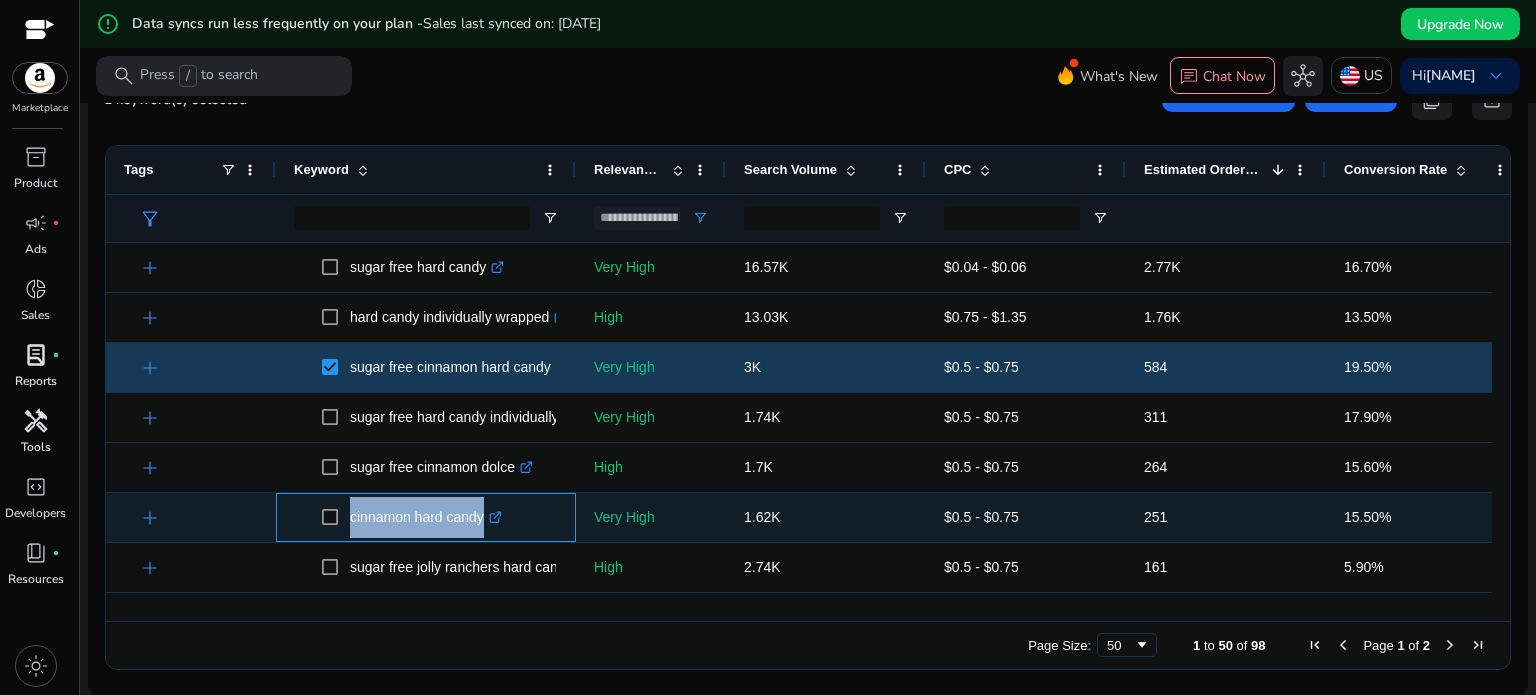 drag, startPoint x: 524, startPoint y: 527, endPoint x: 340, endPoint y: 517, distance: 184.27155 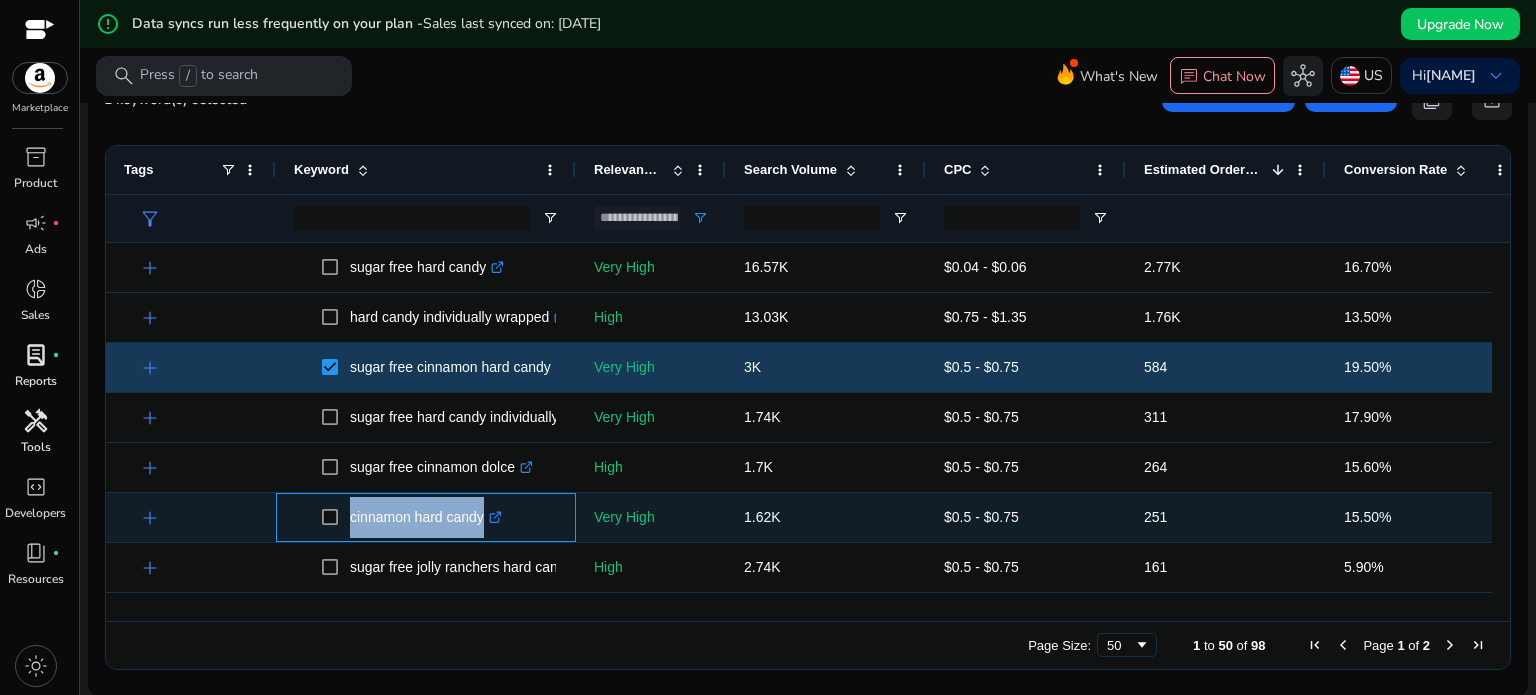 drag, startPoint x: 346, startPoint y: 518, endPoint x: 496, endPoint y: 523, distance: 150.08331 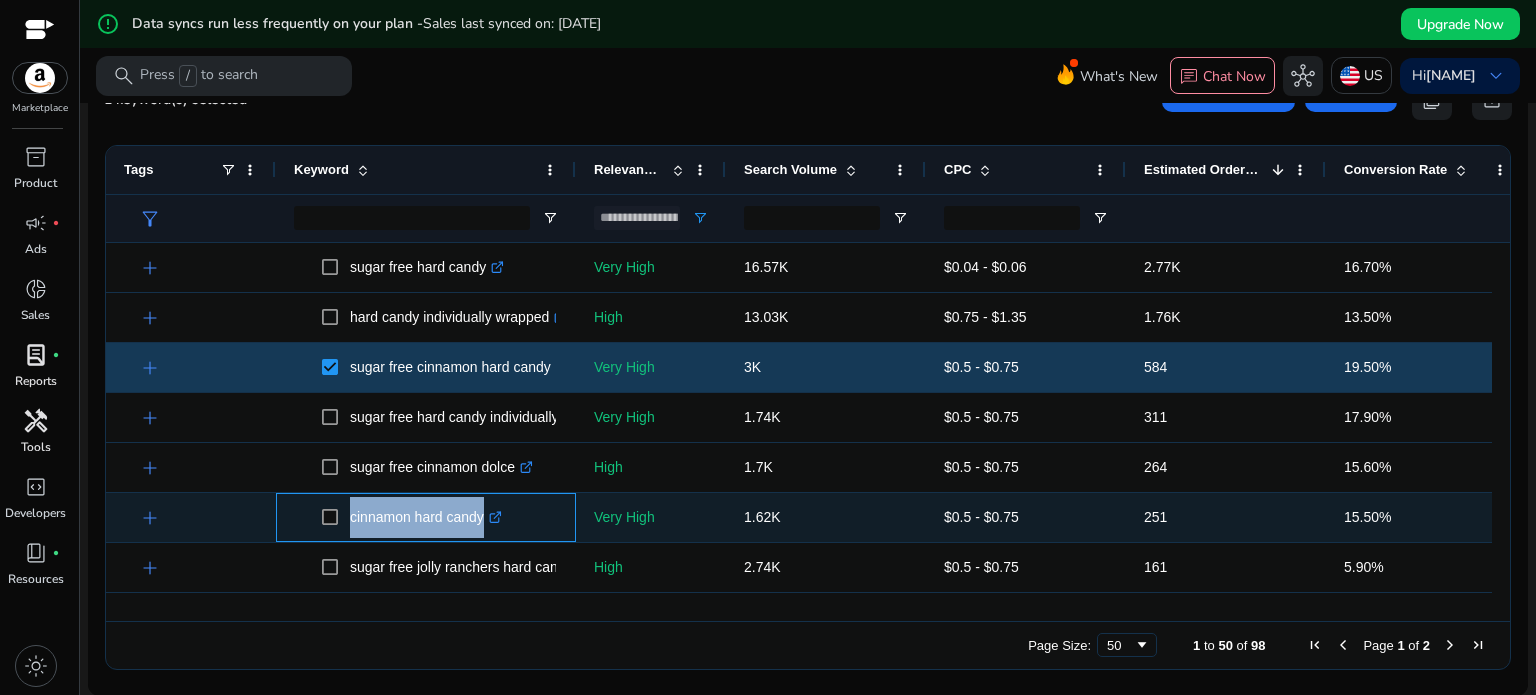 copy on "cinnamon hard candy" 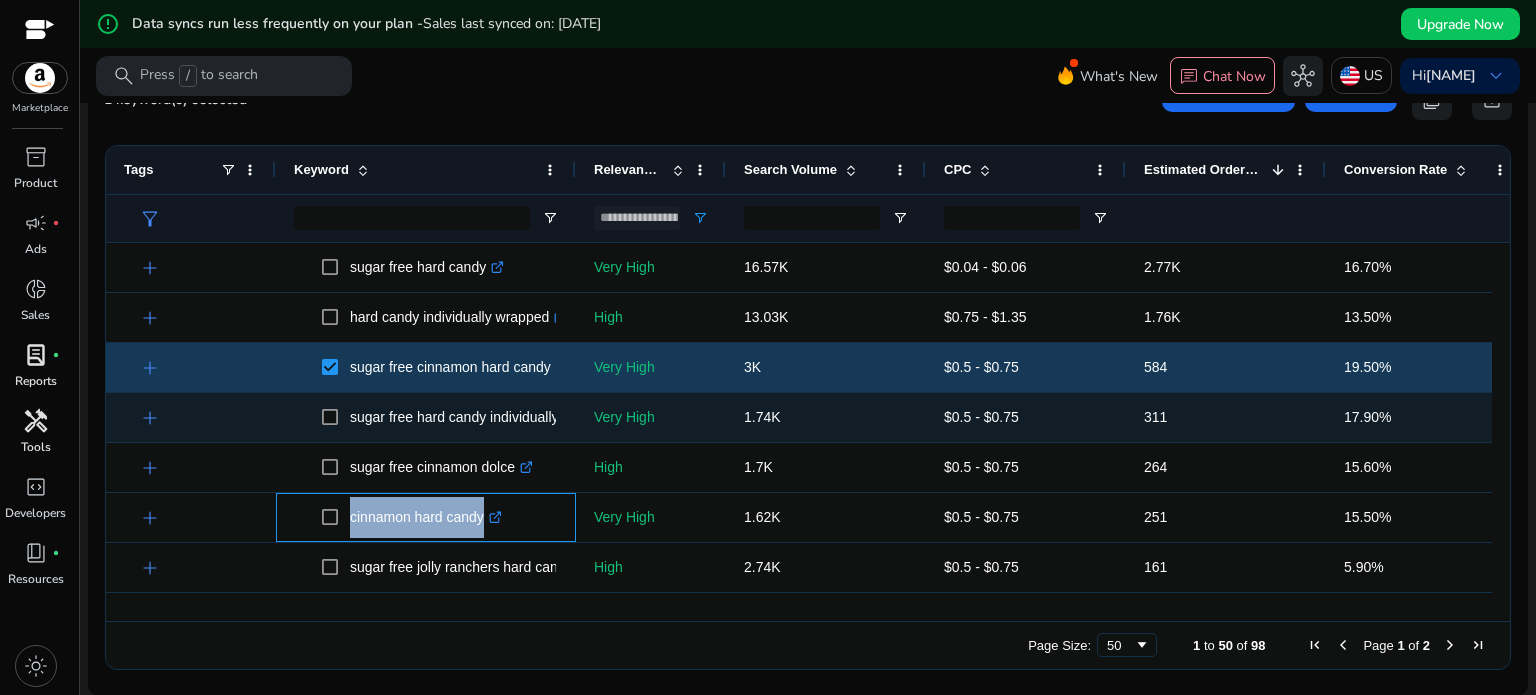 scroll, scrollTop: 366, scrollLeft: 0, axis: vertical 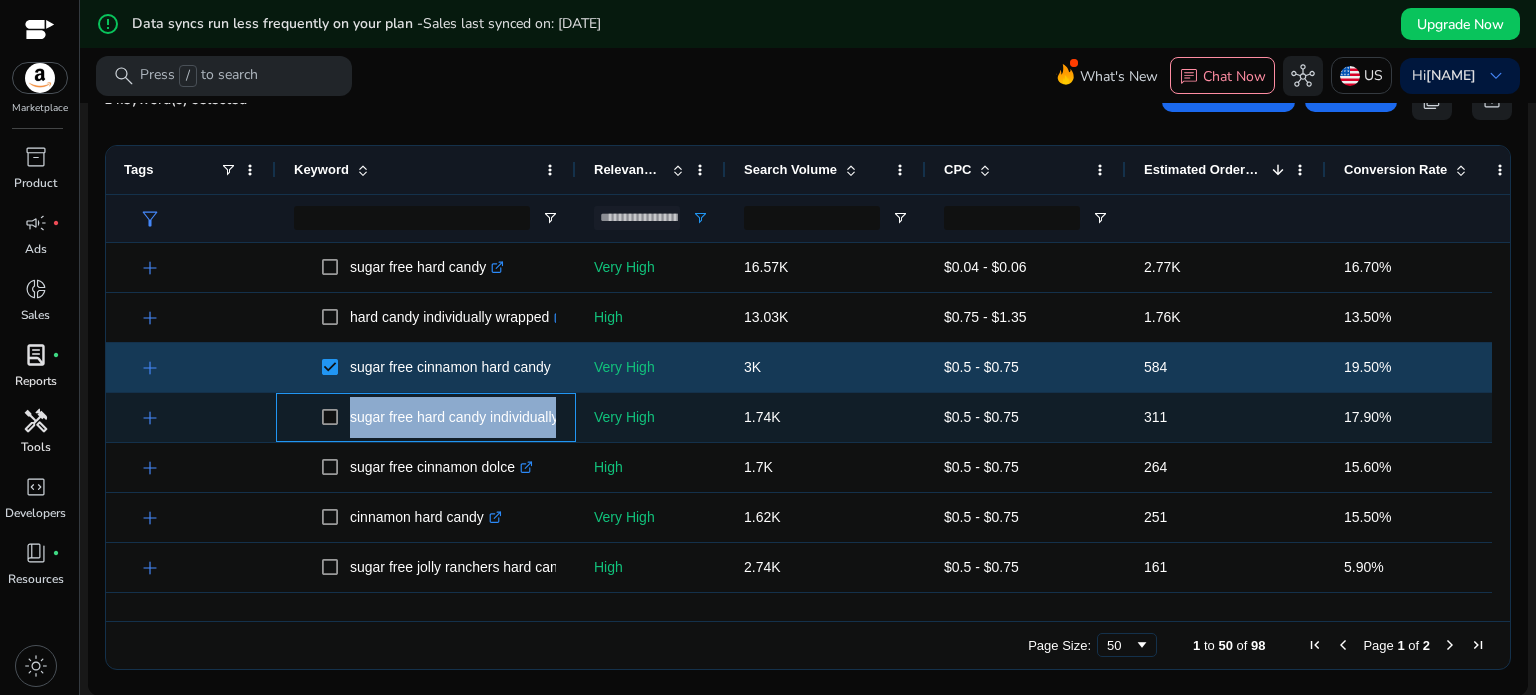 drag, startPoint x: 348, startPoint y: 418, endPoint x: 570, endPoint y: 418, distance: 222 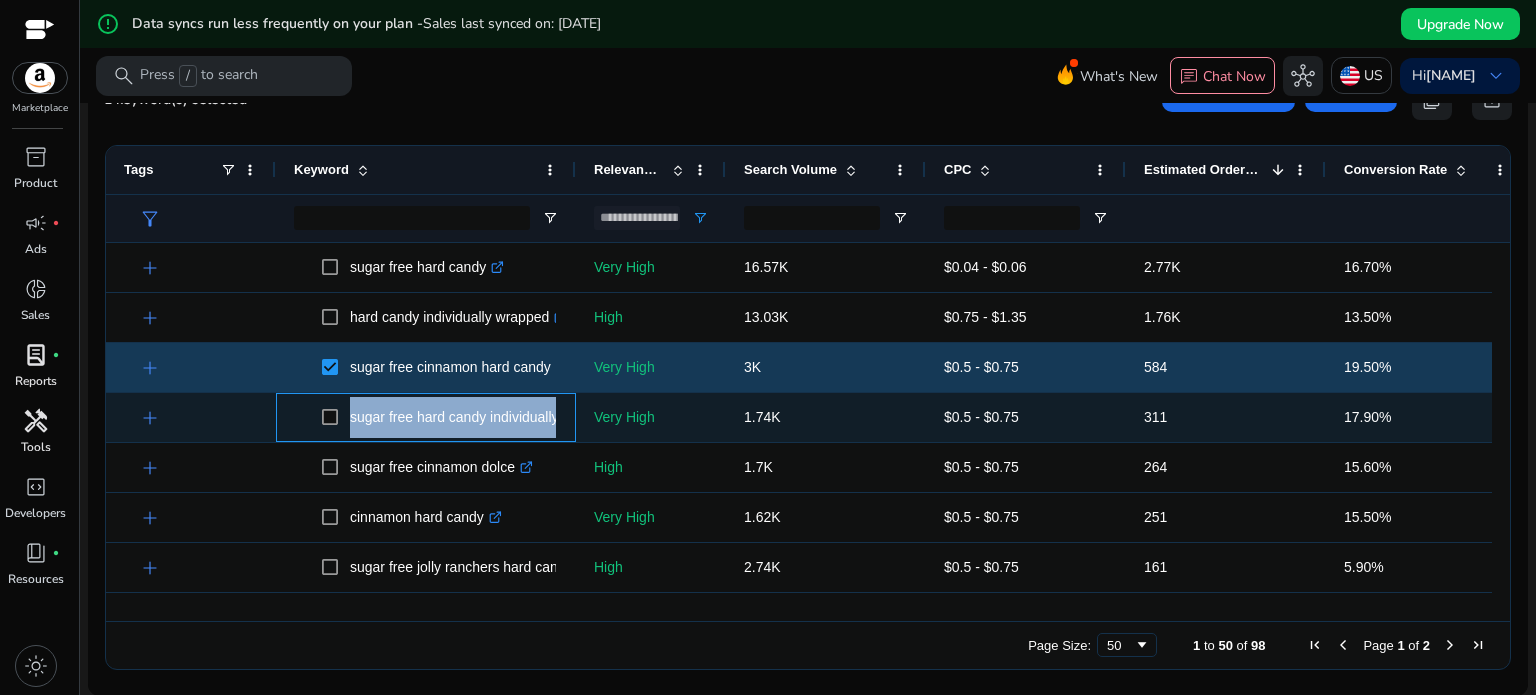 copy on "sugar free hard candy individually wrapped  .st0{fill:#2c8af8}" 